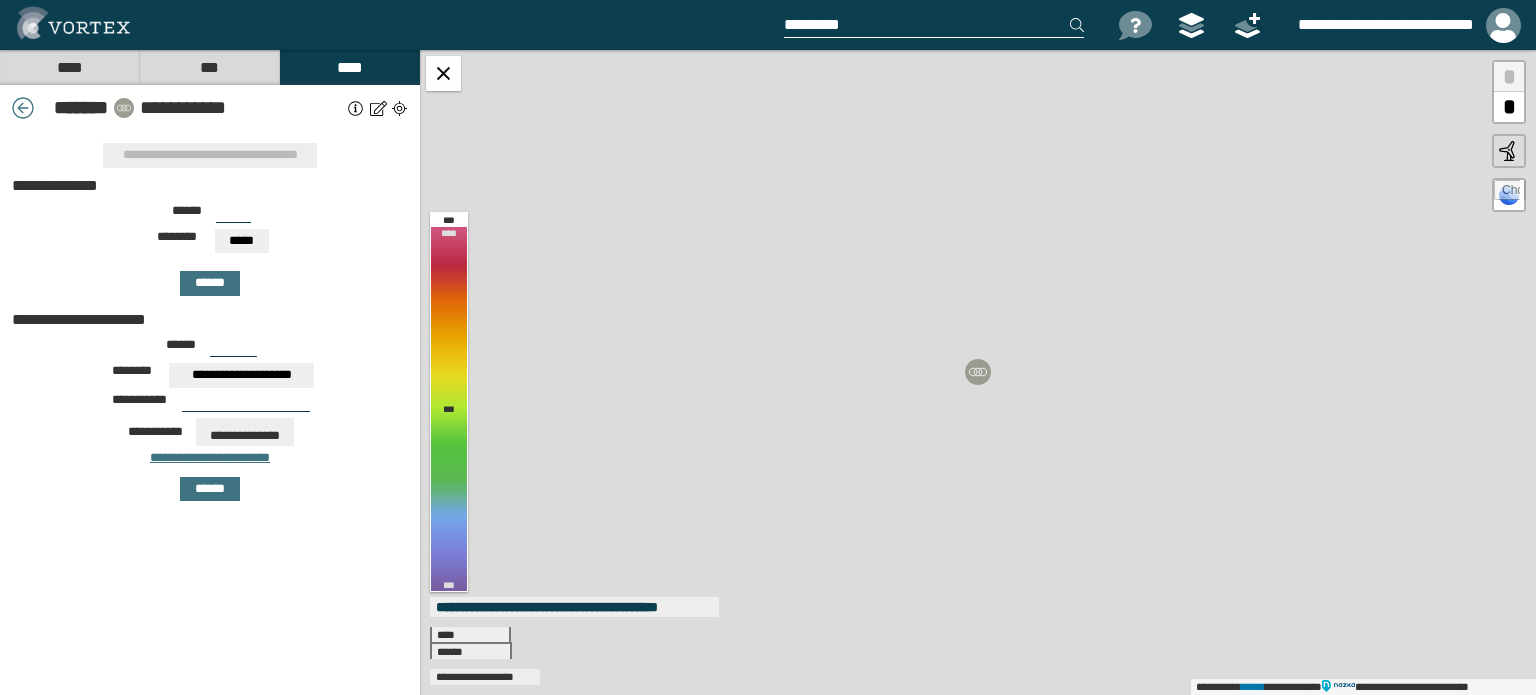 scroll, scrollTop: 0, scrollLeft: 0, axis: both 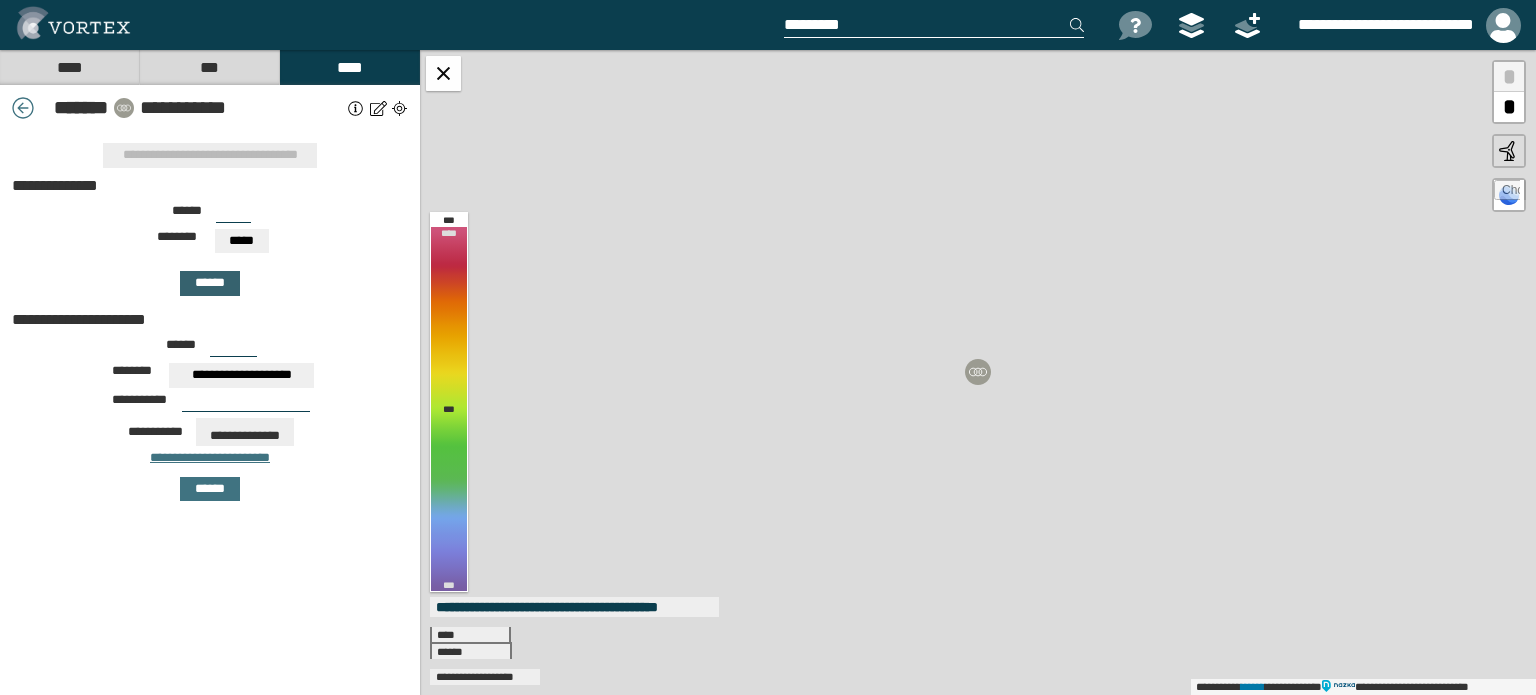 click on "******" at bounding box center [210, 283] 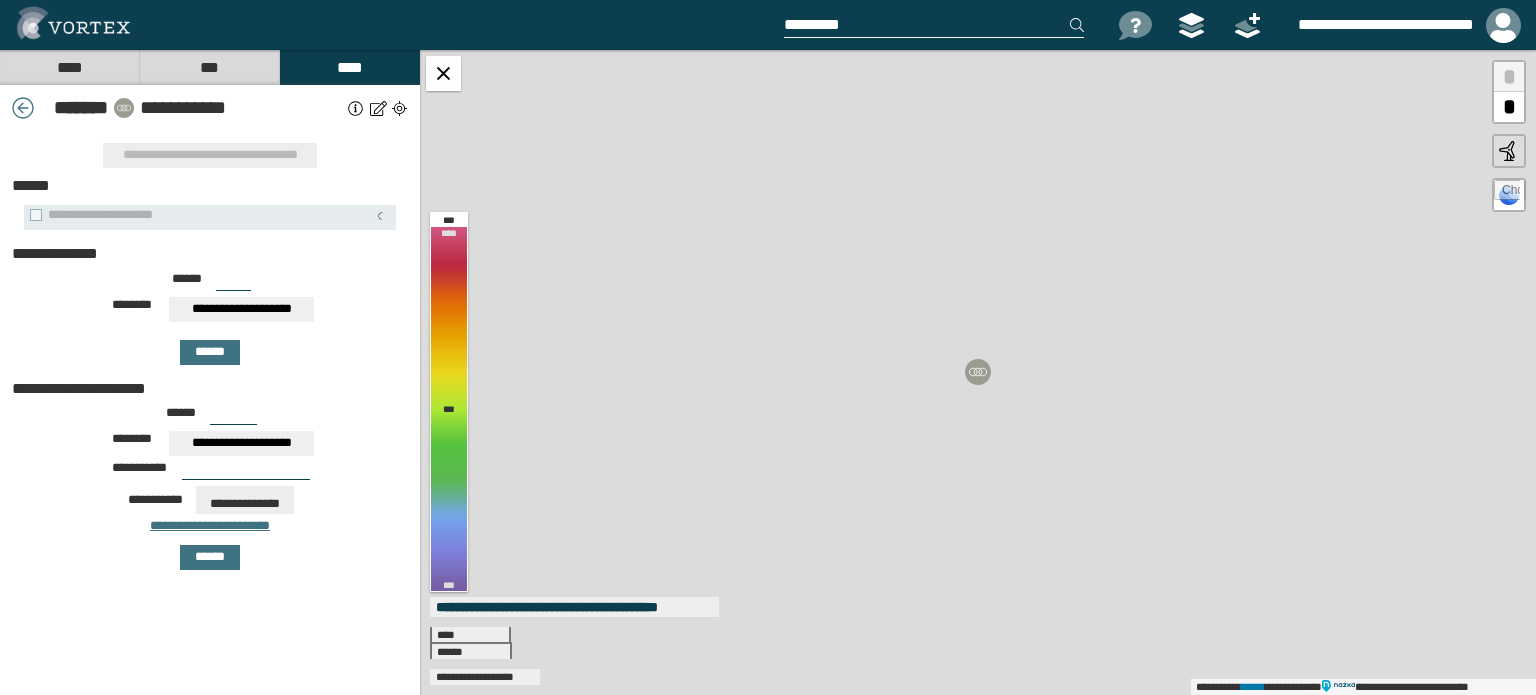 drag, startPoint x: 238, startPoint y: 283, endPoint x: 173, endPoint y: 276, distance: 65.37584 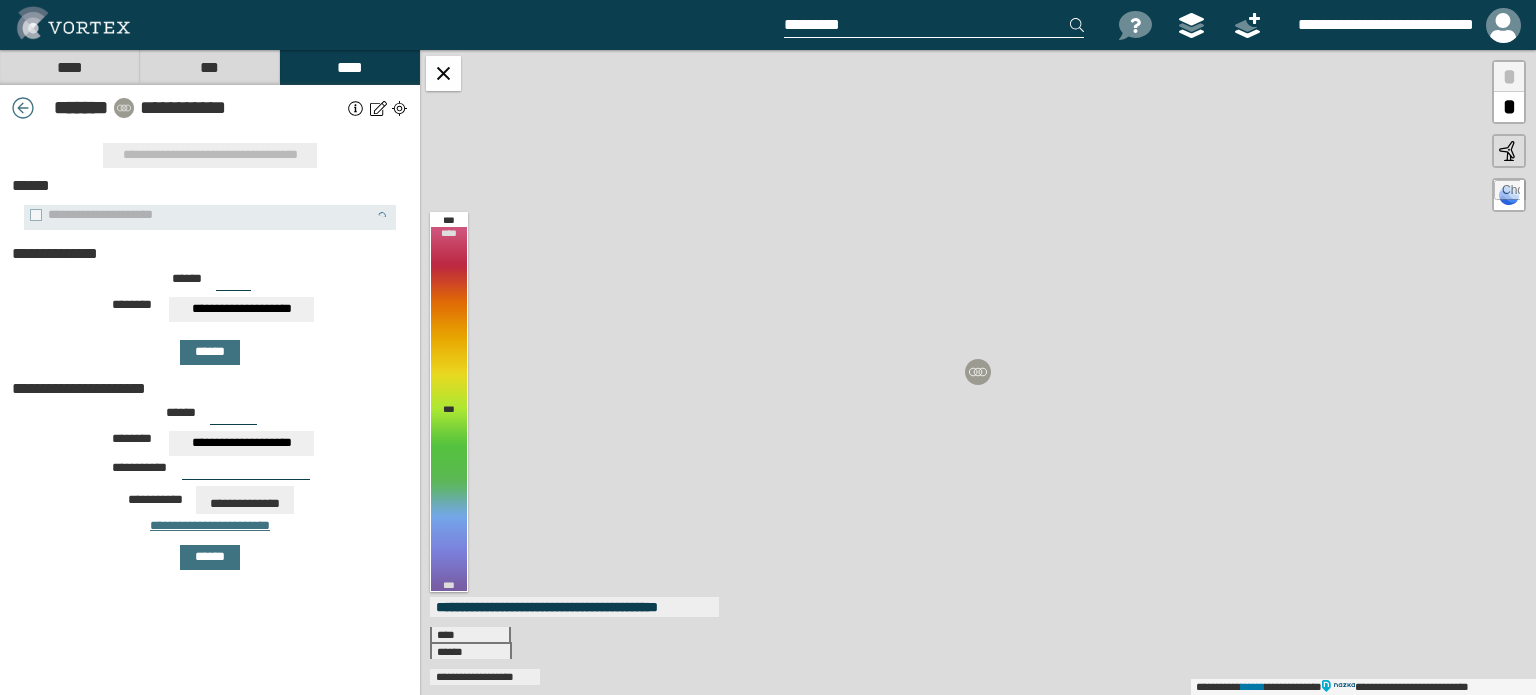 click on "****** ***" at bounding box center (210, 285) 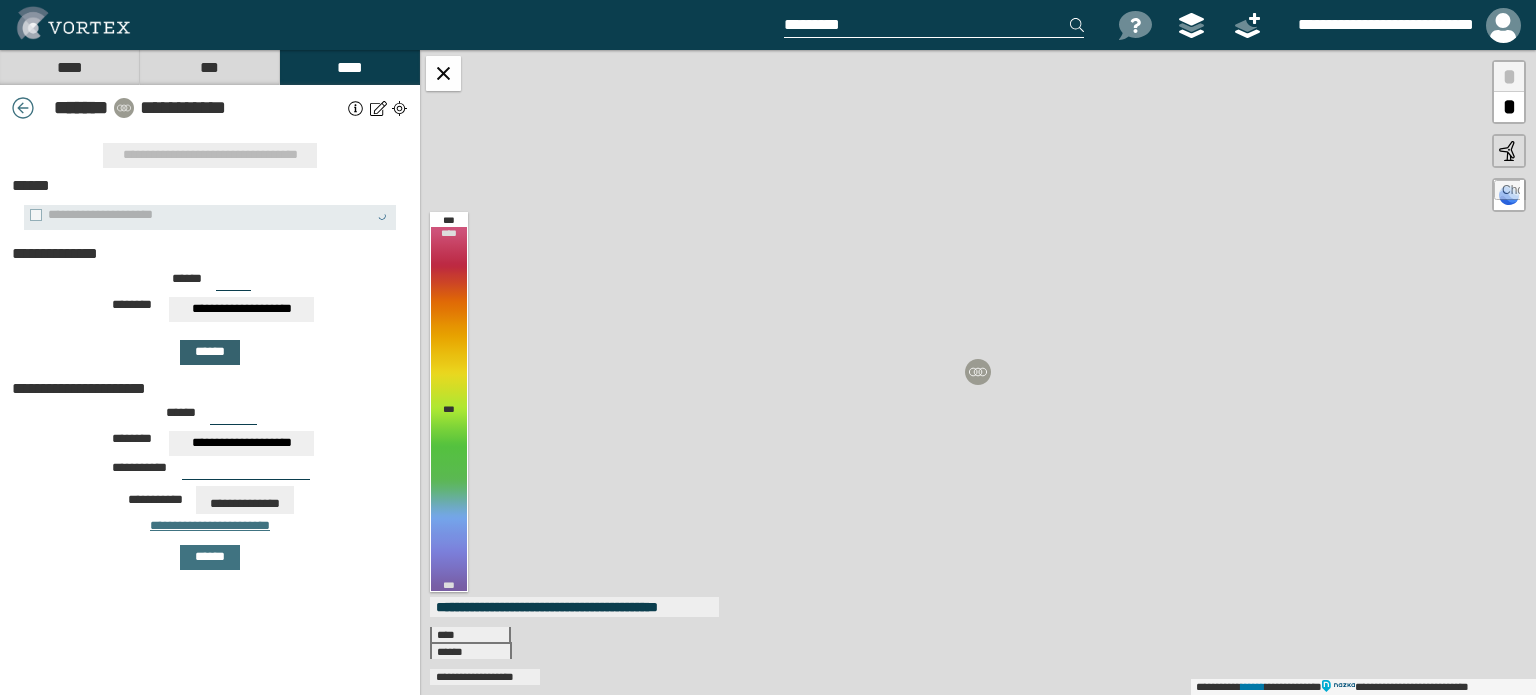click on "******" at bounding box center [210, 352] 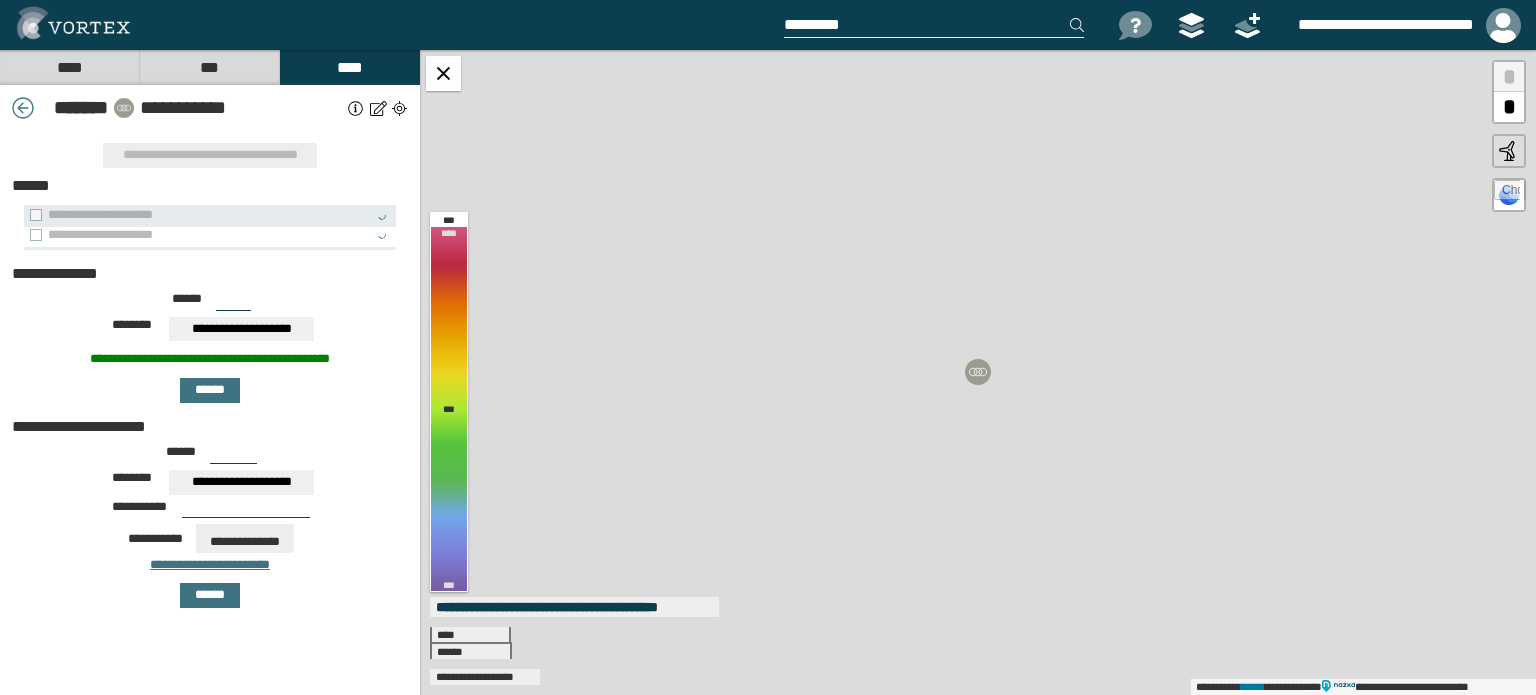 click on "**********" at bounding box center [199, 235] 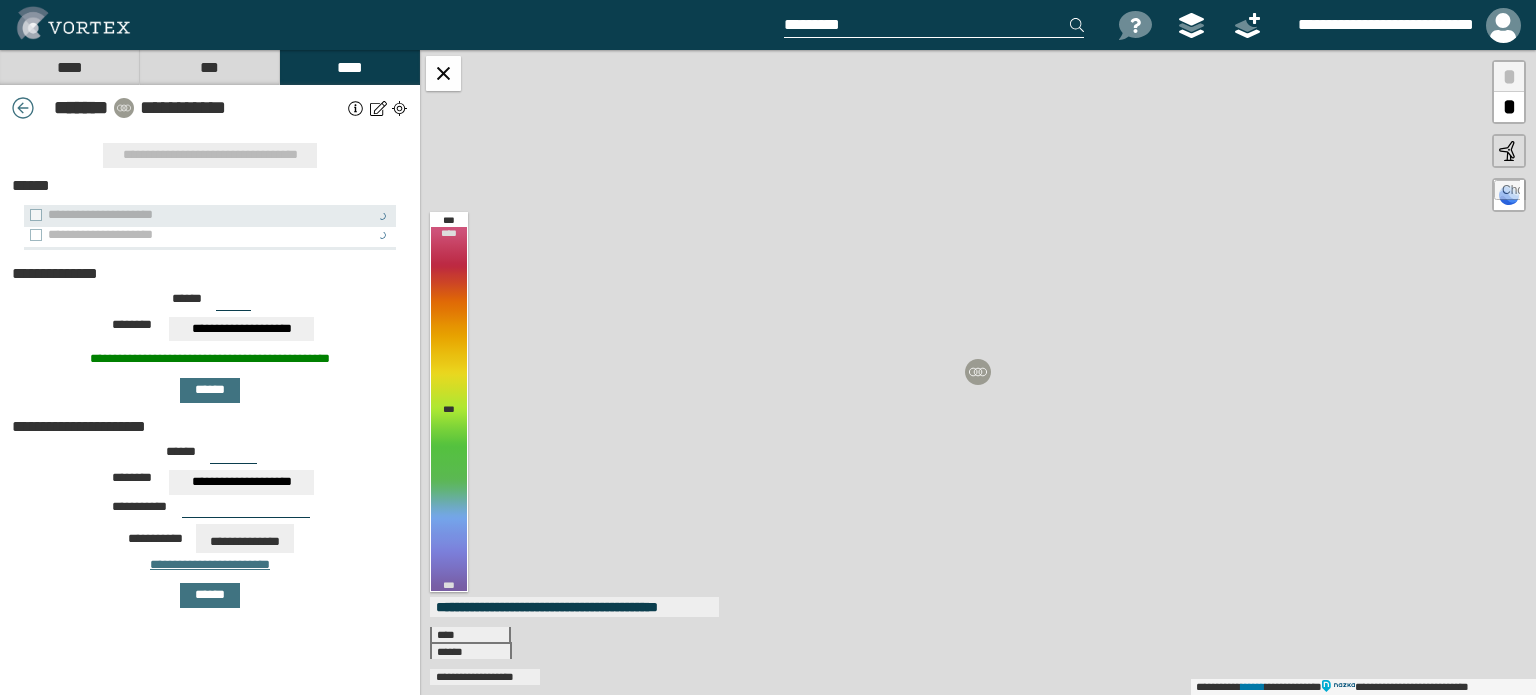 click on "**********" at bounding box center (199, 235) 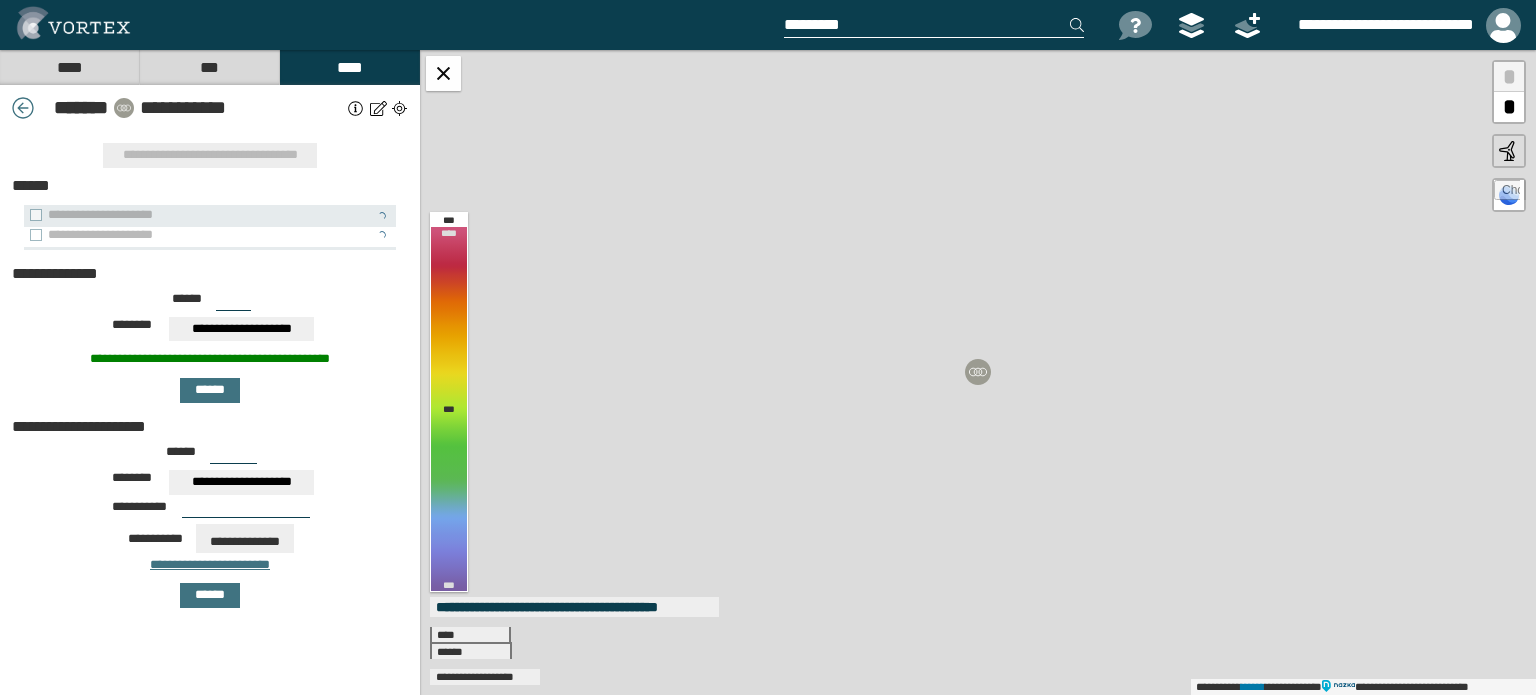 click at bounding box center (382, 216) 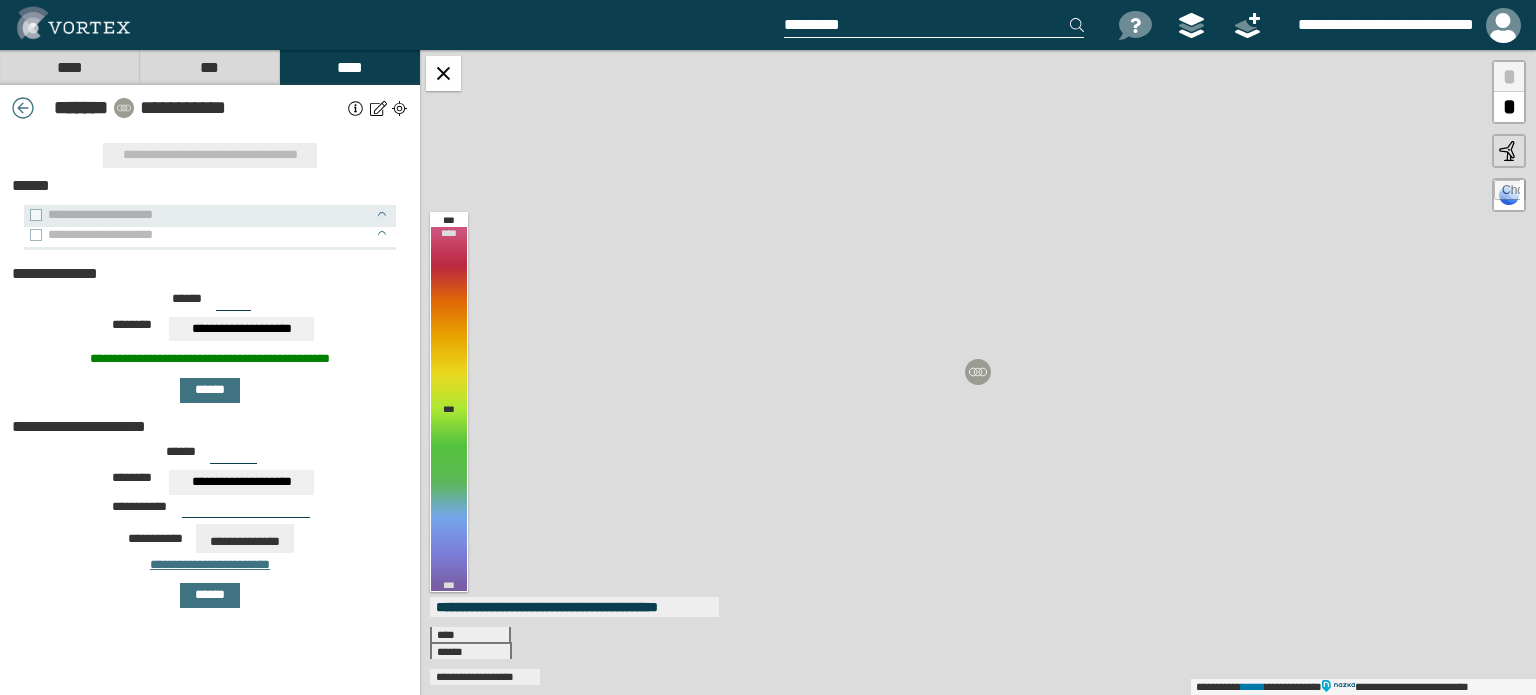 click at bounding box center (382, 216) 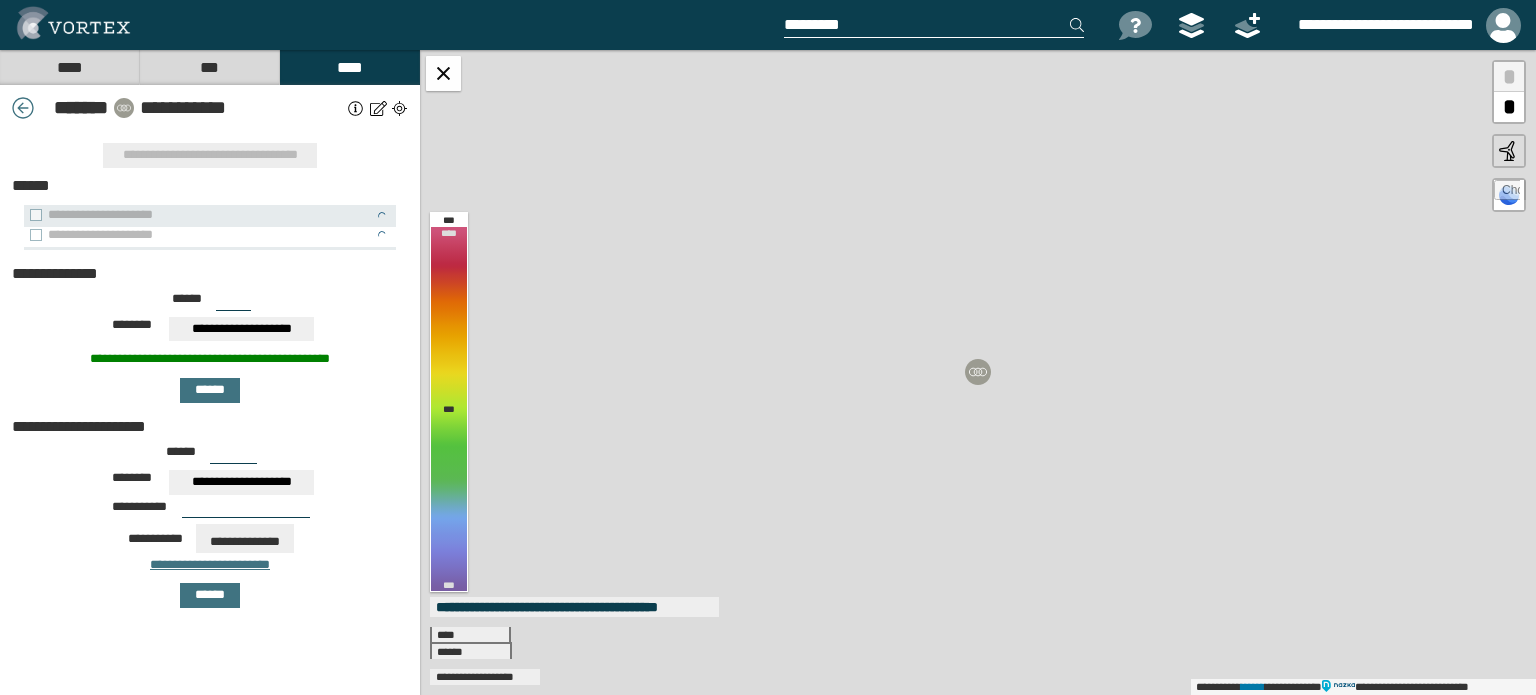 click on "**********" at bounding box center (199, 235) 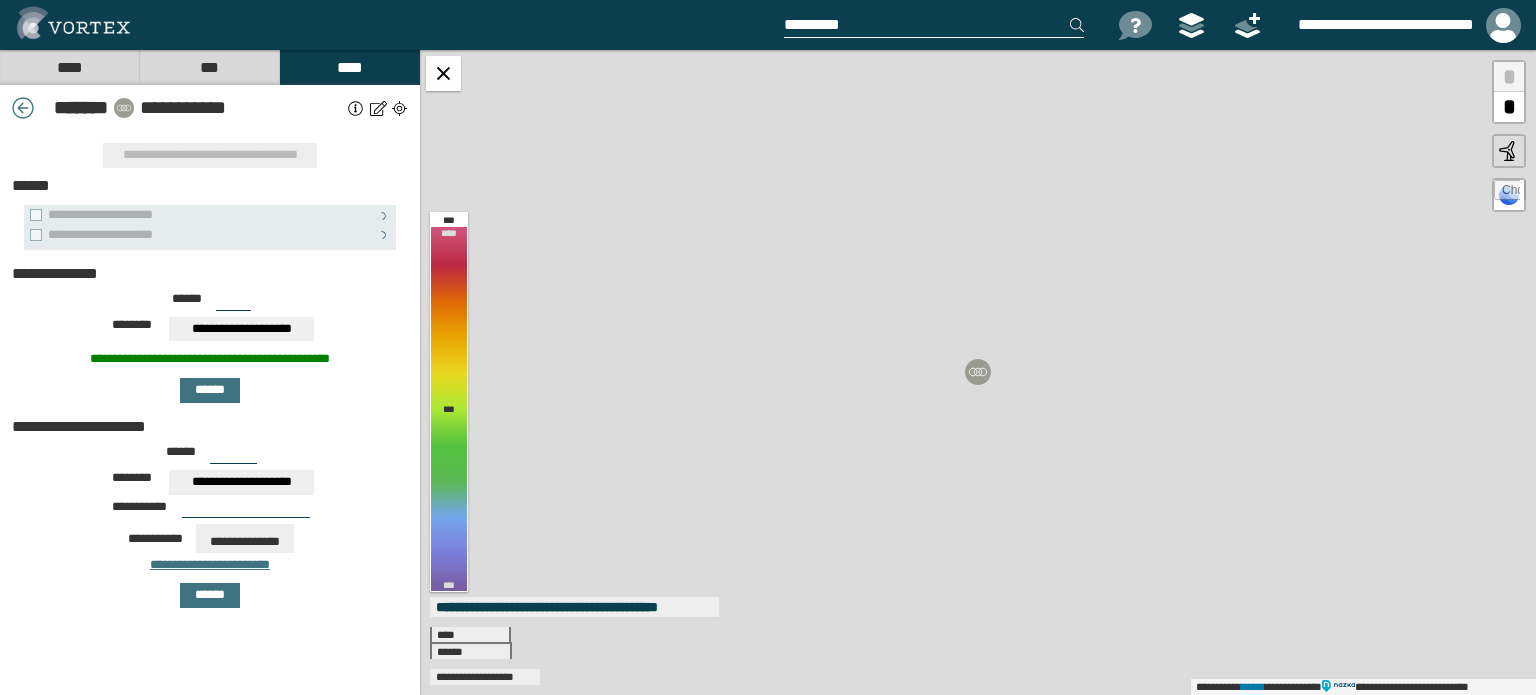 drag, startPoint x: 33, startPoint y: 235, endPoint x: 38, endPoint y: 143, distance: 92.13577 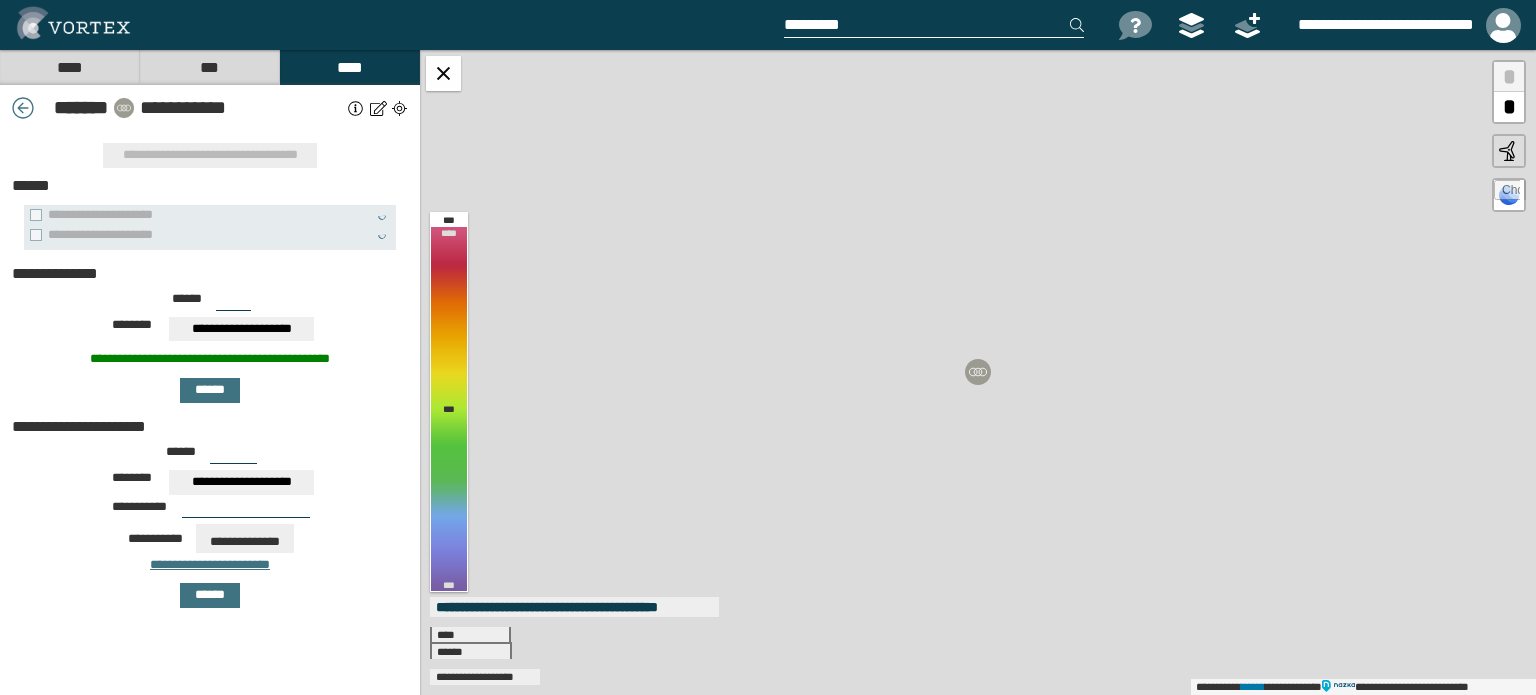 click on "**********" at bounding box center [210, 155] 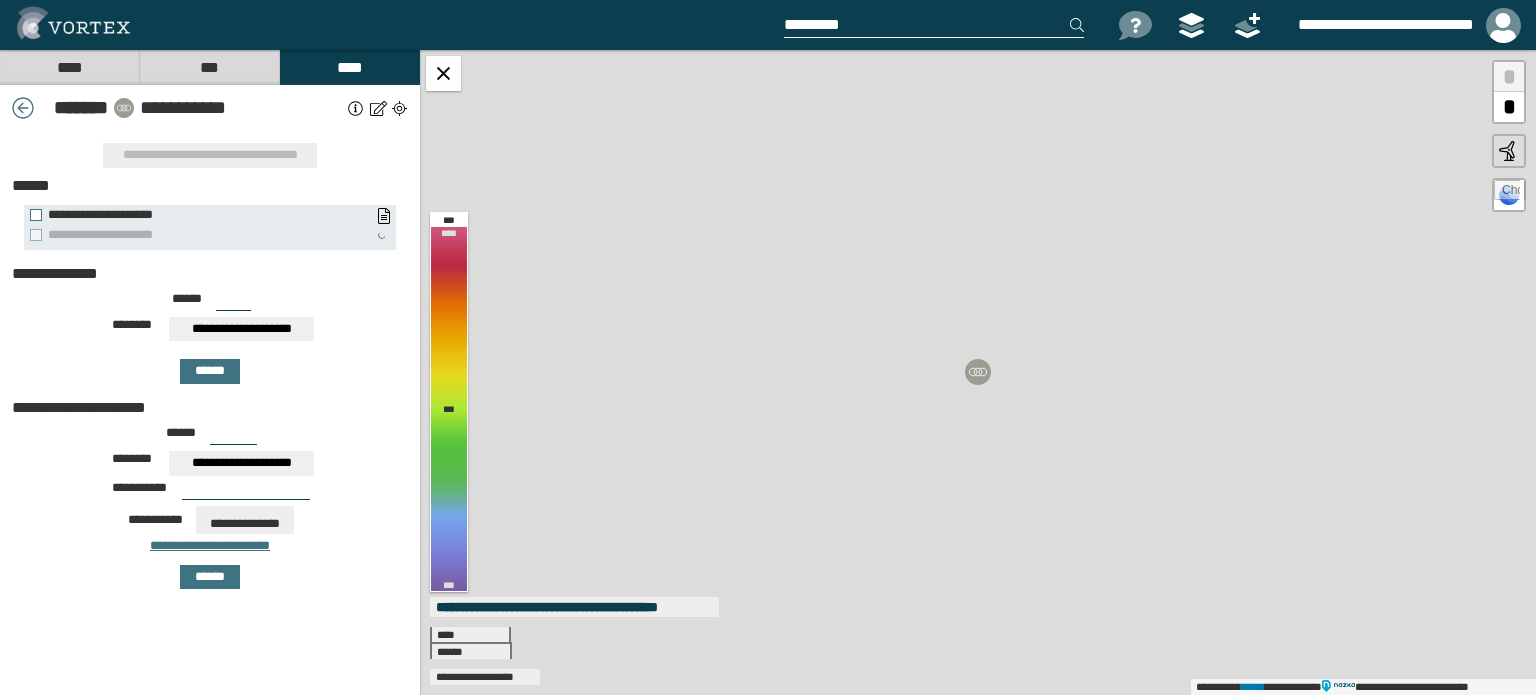 drag, startPoint x: 239, startPoint y: 295, endPoint x: 211, endPoint y: 299, distance: 28.284271 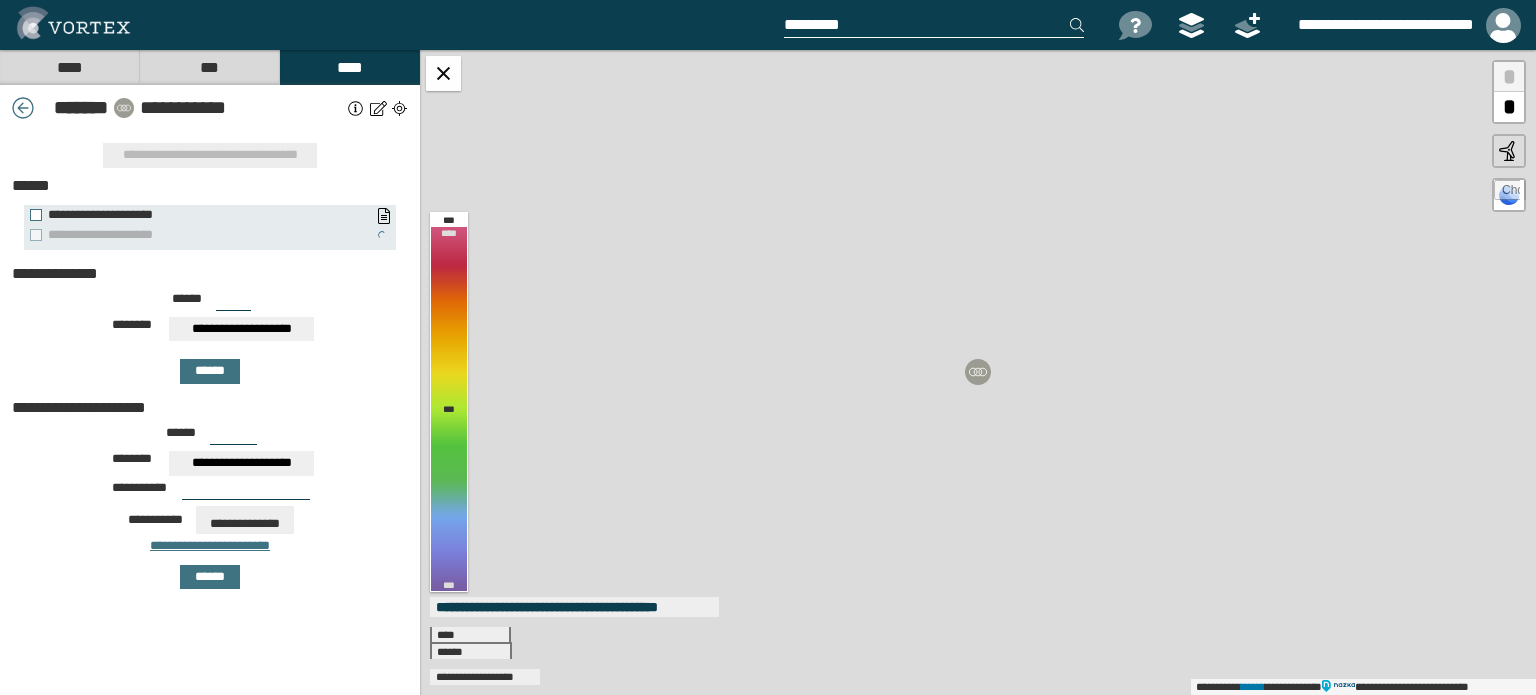click on "***" at bounding box center [233, 303] 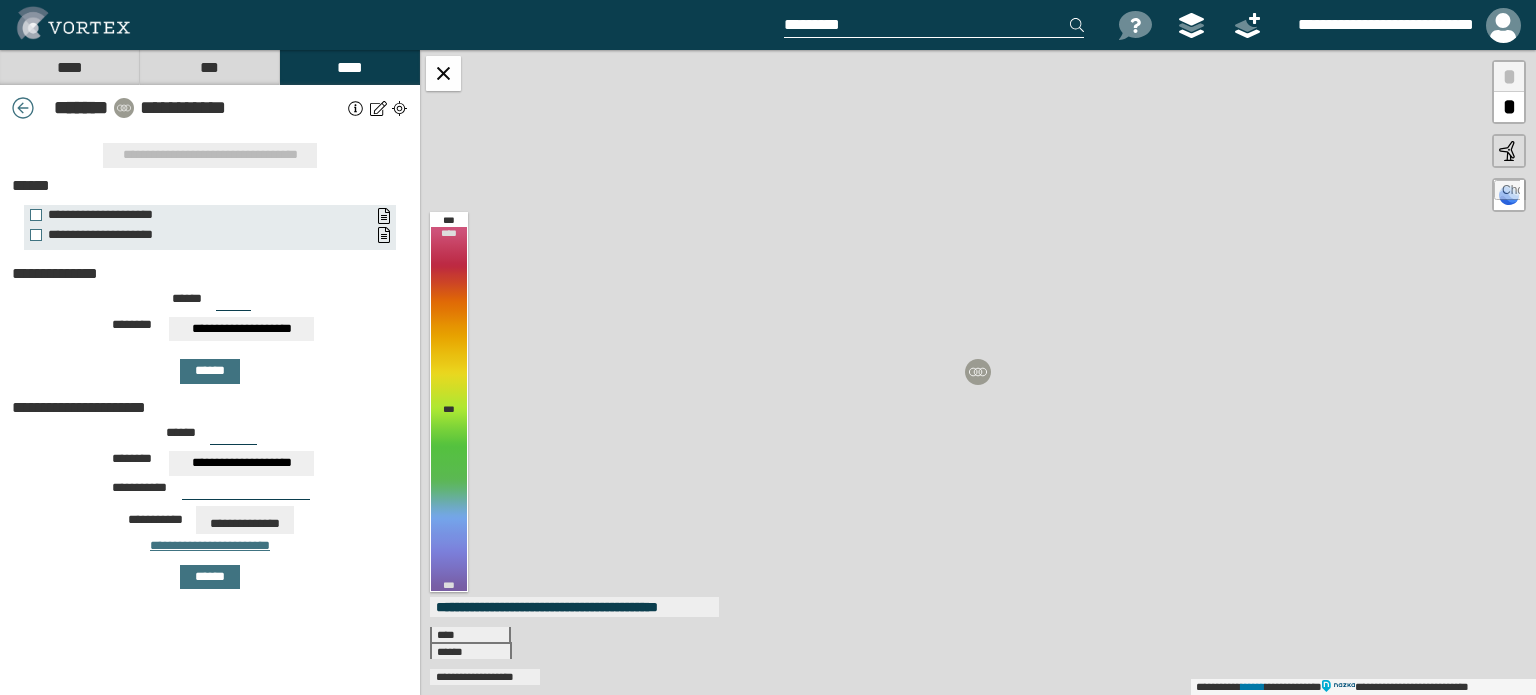 click on "**********" at bounding box center [241, 329] 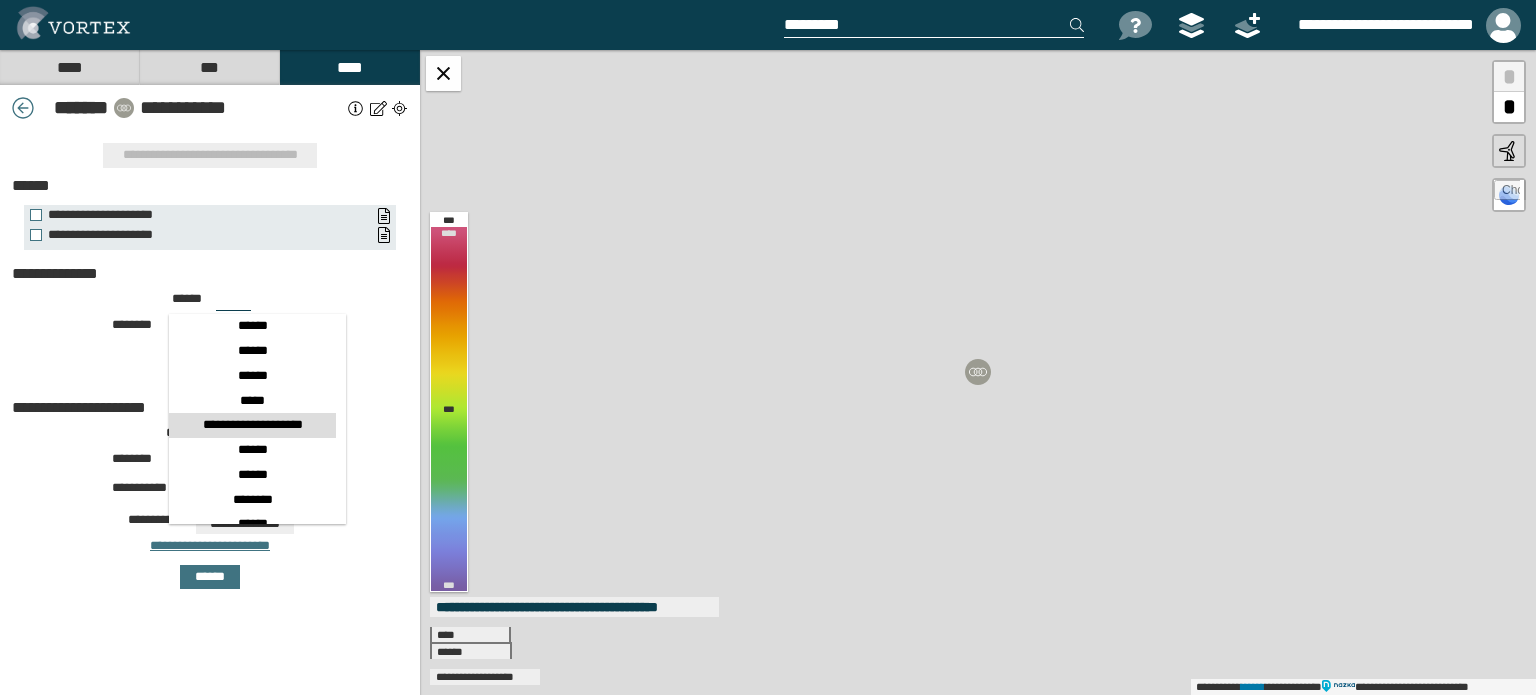 click on "[FIRST] [LAST] [ADDRESS] [CITY] [STATE] [ZIP]" at bounding box center (210, 224) 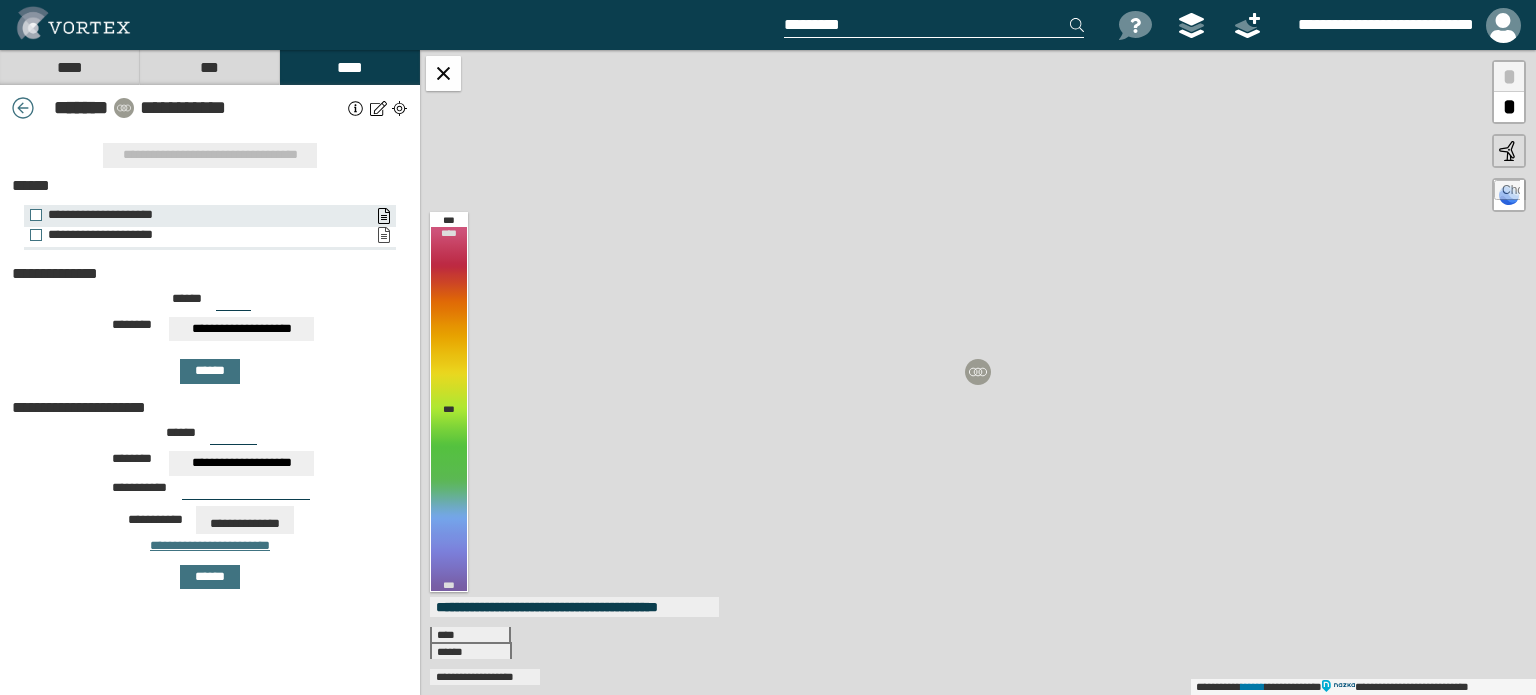 click on "**********" at bounding box center (383, 235) 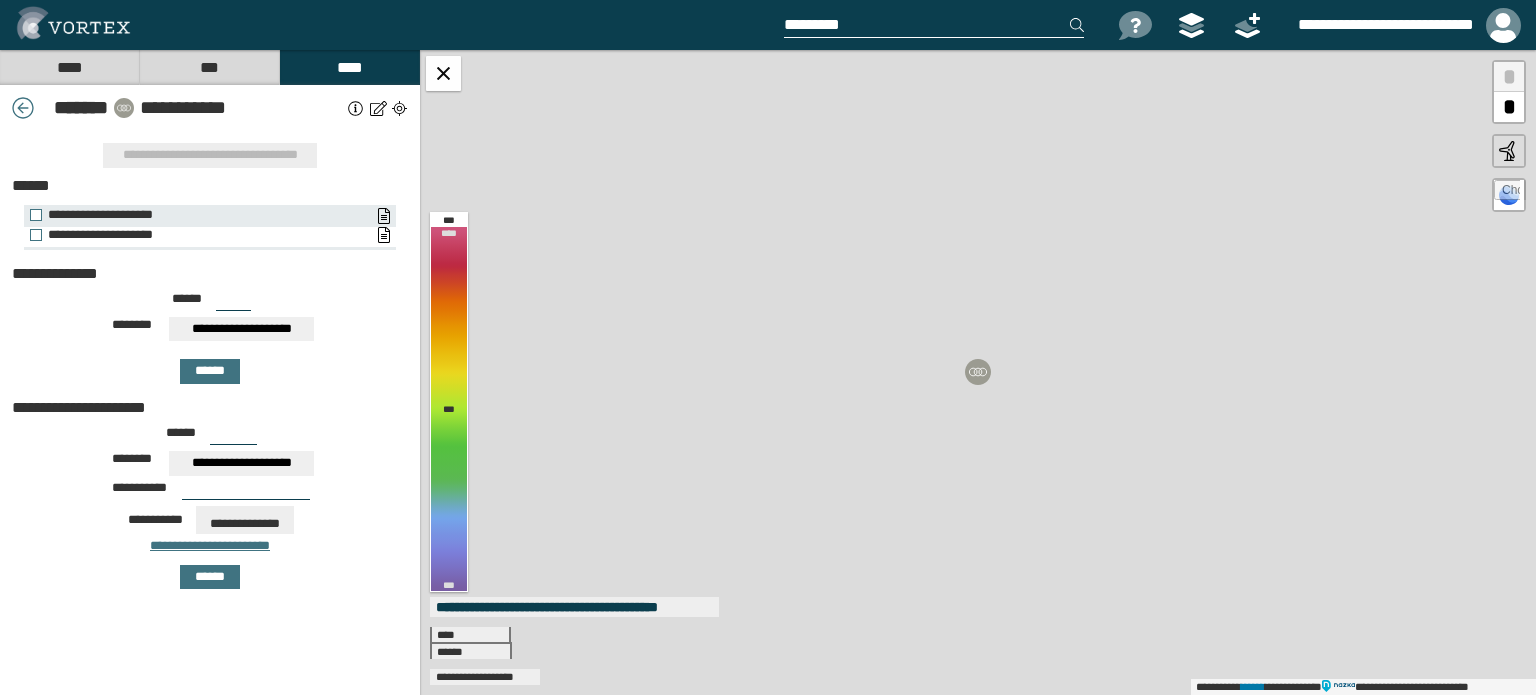 click on "**********" at bounding box center [200, 235] 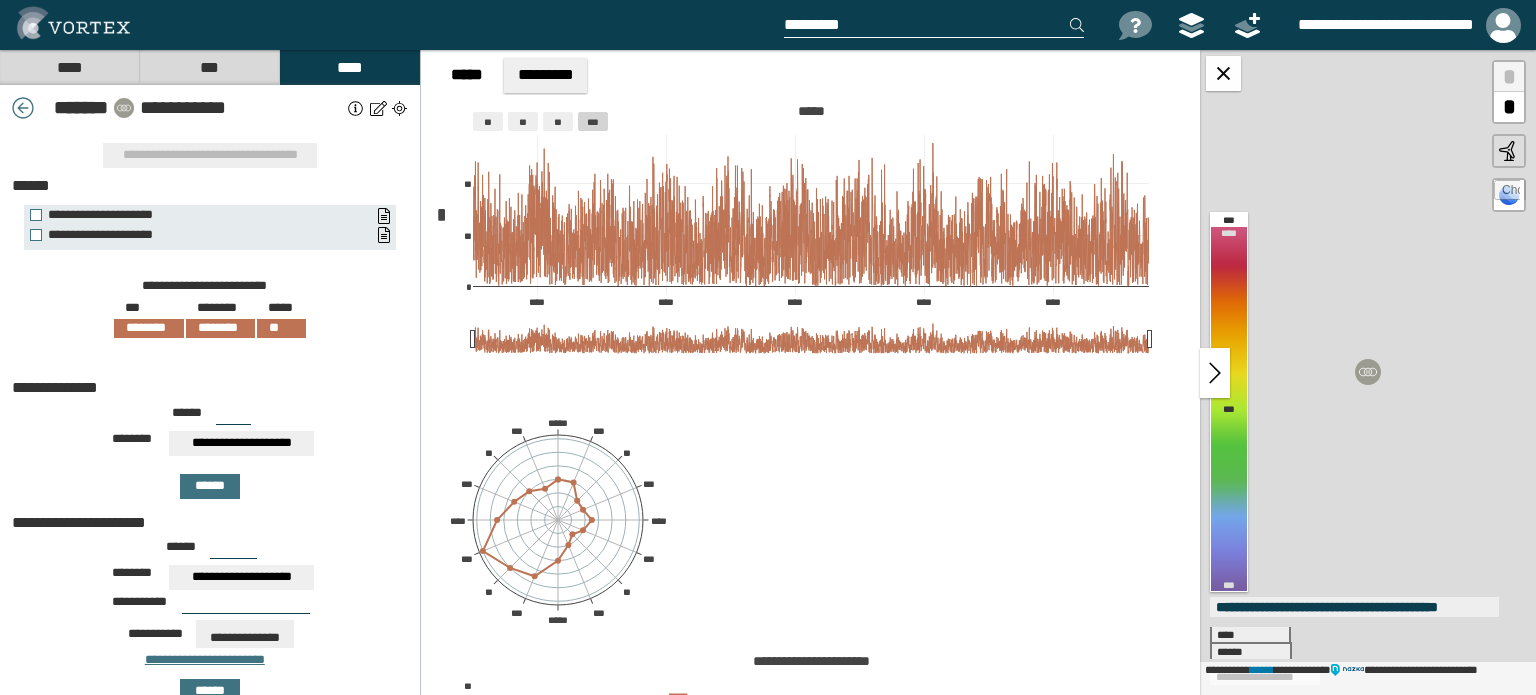 drag, startPoint x: 371, startPoint y: 231, endPoint x: 81, endPoint y: 269, distance: 292.47906 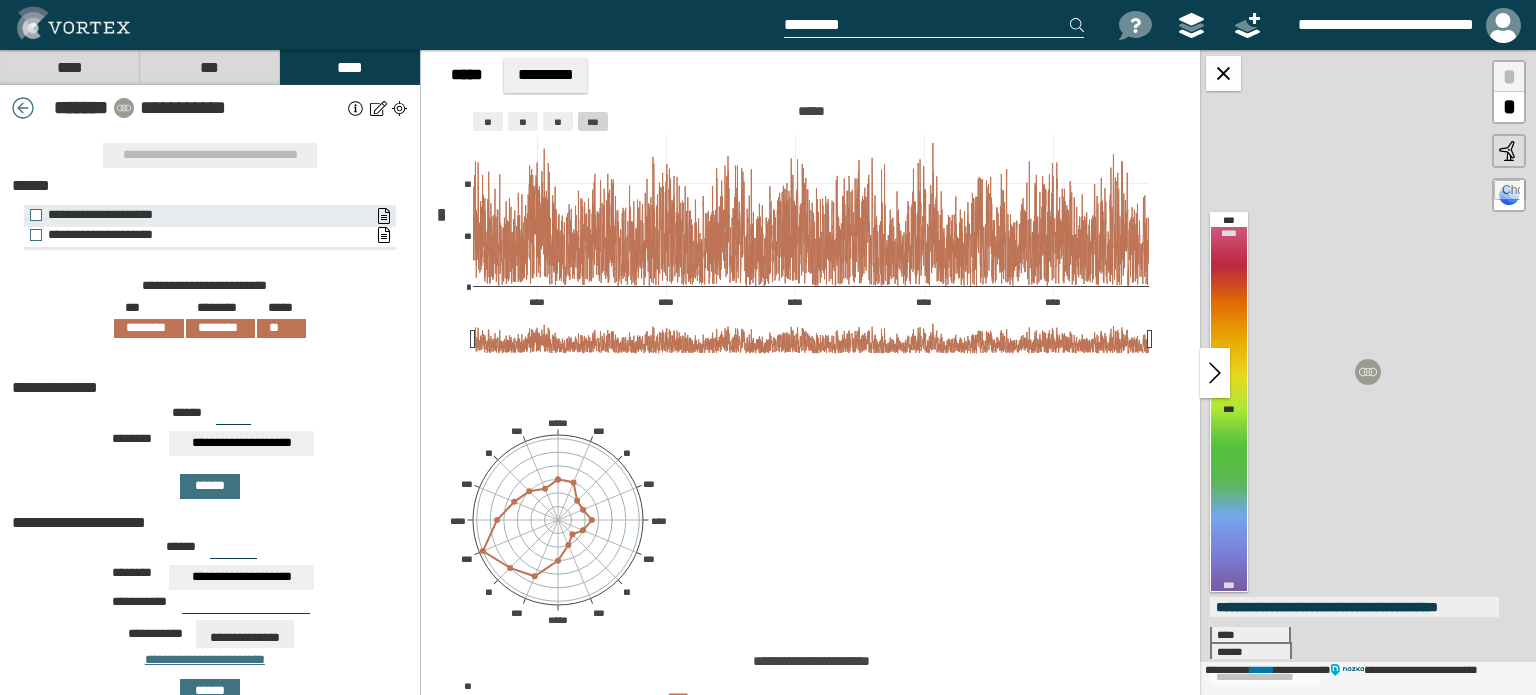 click on "**********" at bounding box center (195, 235) 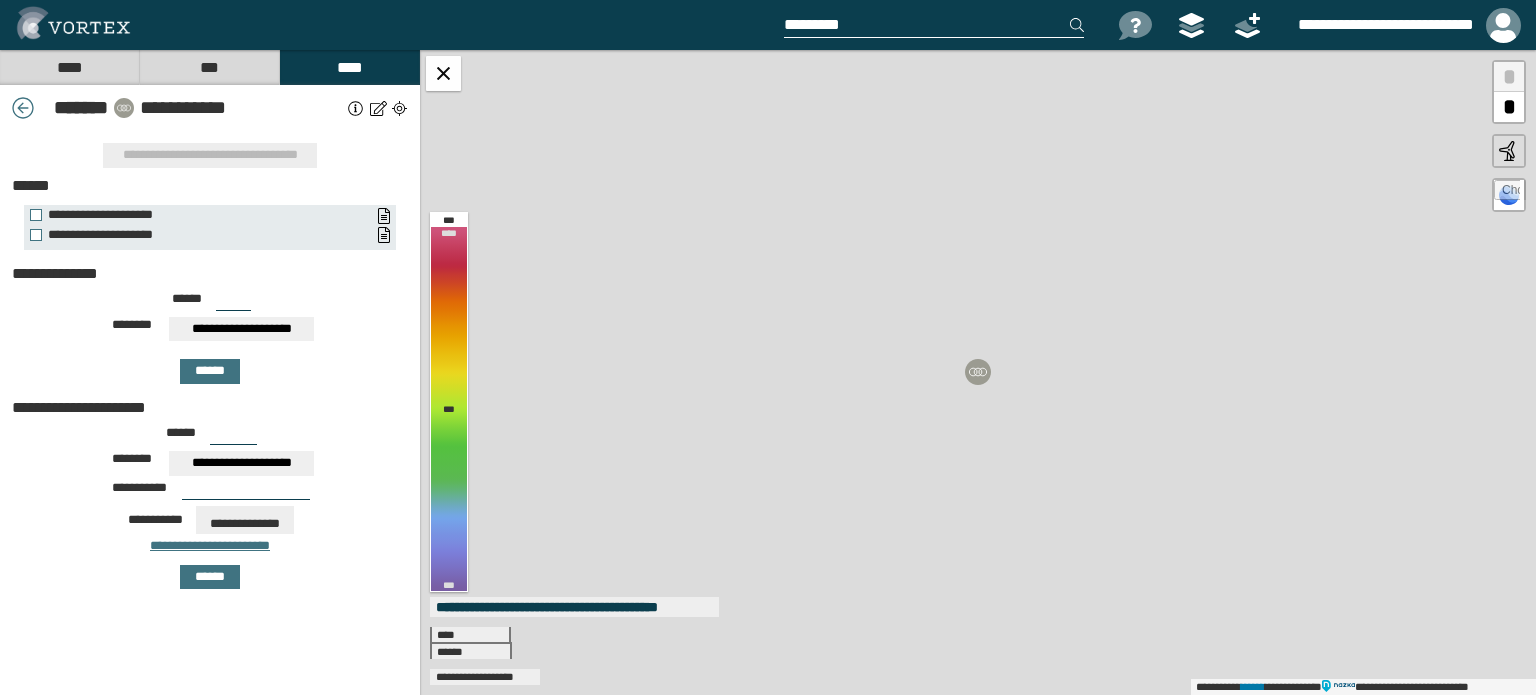 drag, startPoint x: 239, startPoint y: 299, endPoint x: 193, endPoint y: 295, distance: 46.173584 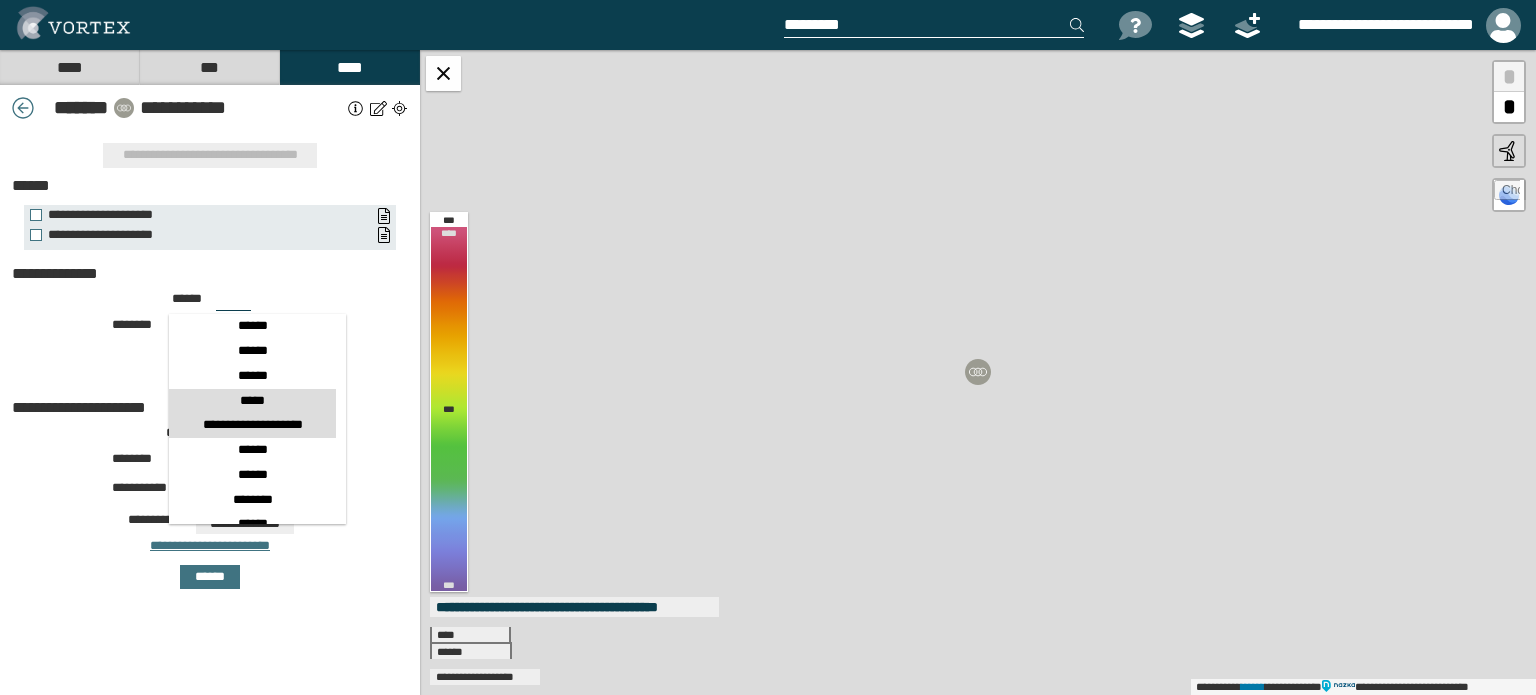 click on "*****" at bounding box center (252, 29) 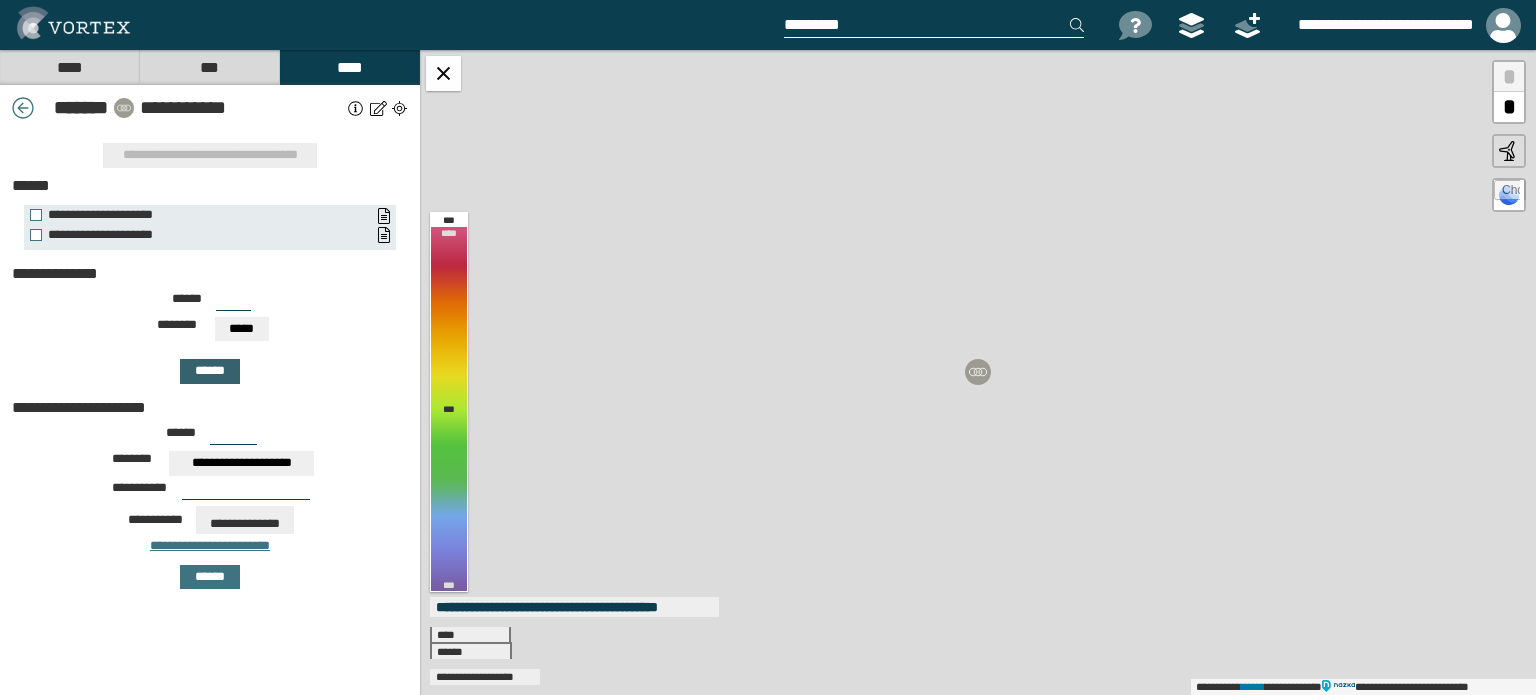 click on "******" at bounding box center [210, 371] 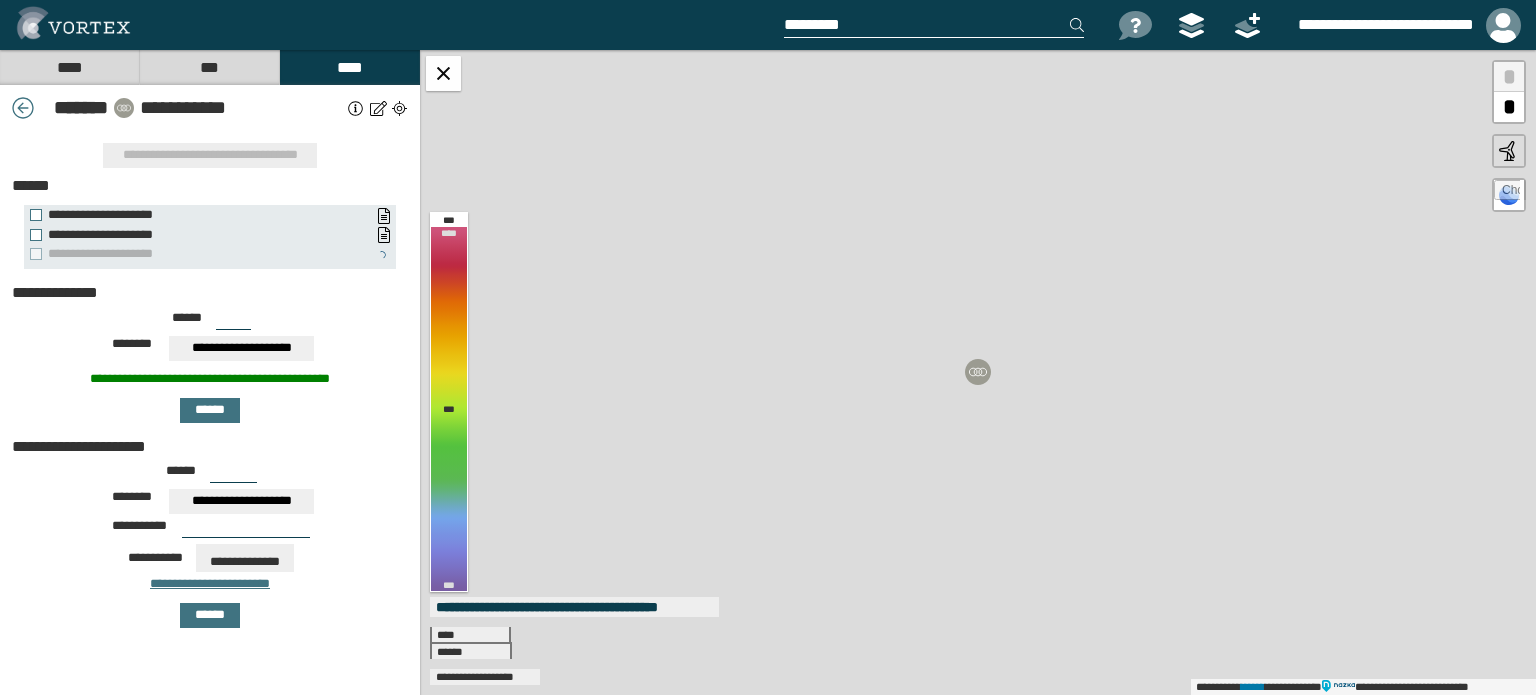 drag, startPoint x: 233, startPoint y: 313, endPoint x: 197, endPoint y: 316, distance: 36.124783 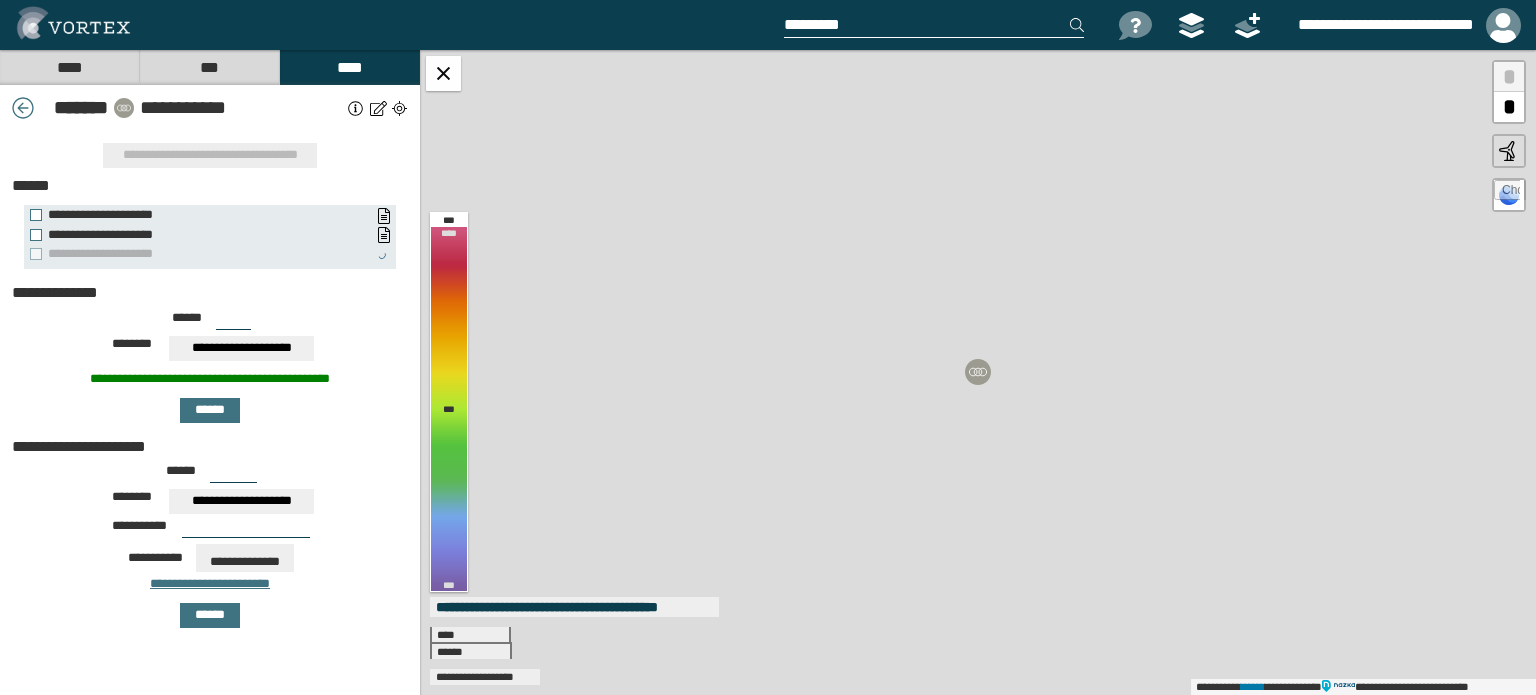 click on "****** ***" at bounding box center (210, 324) 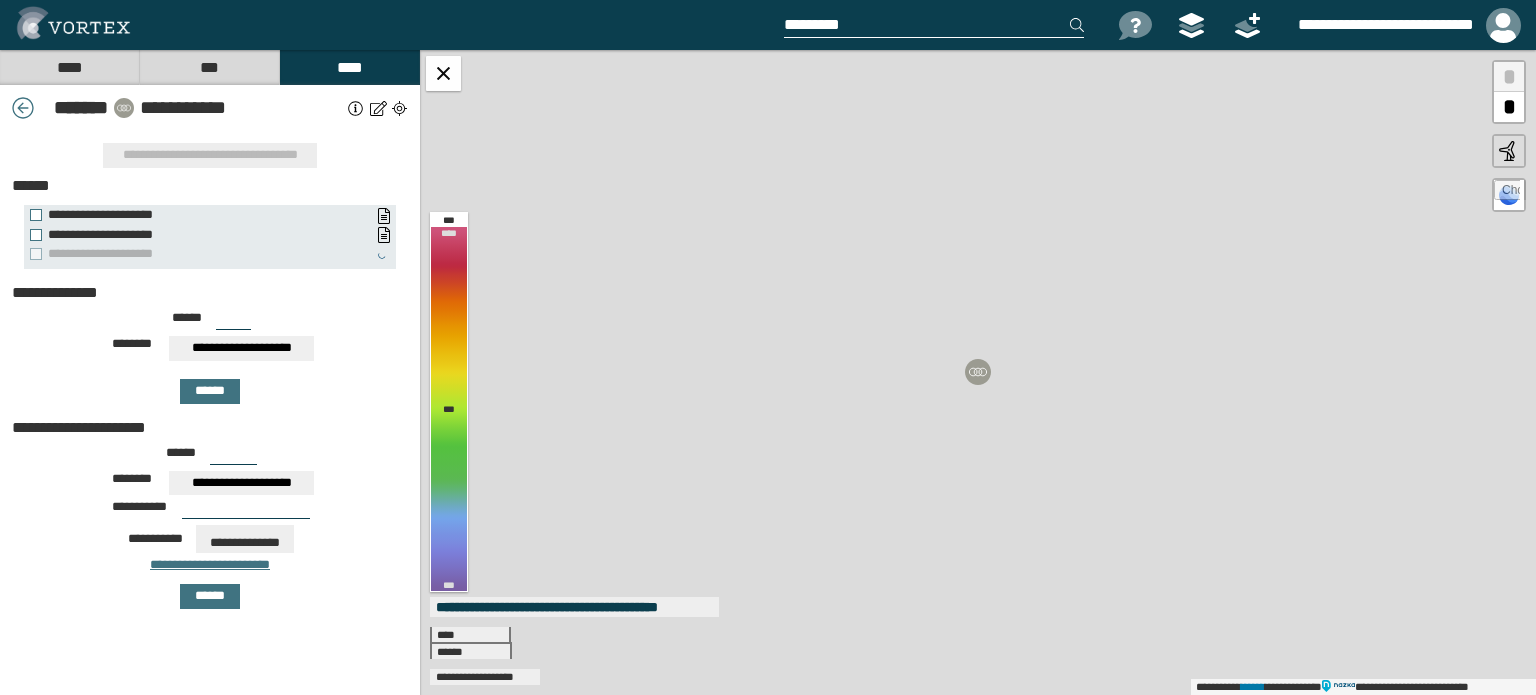click on "**********" at bounding box center (241, 348) 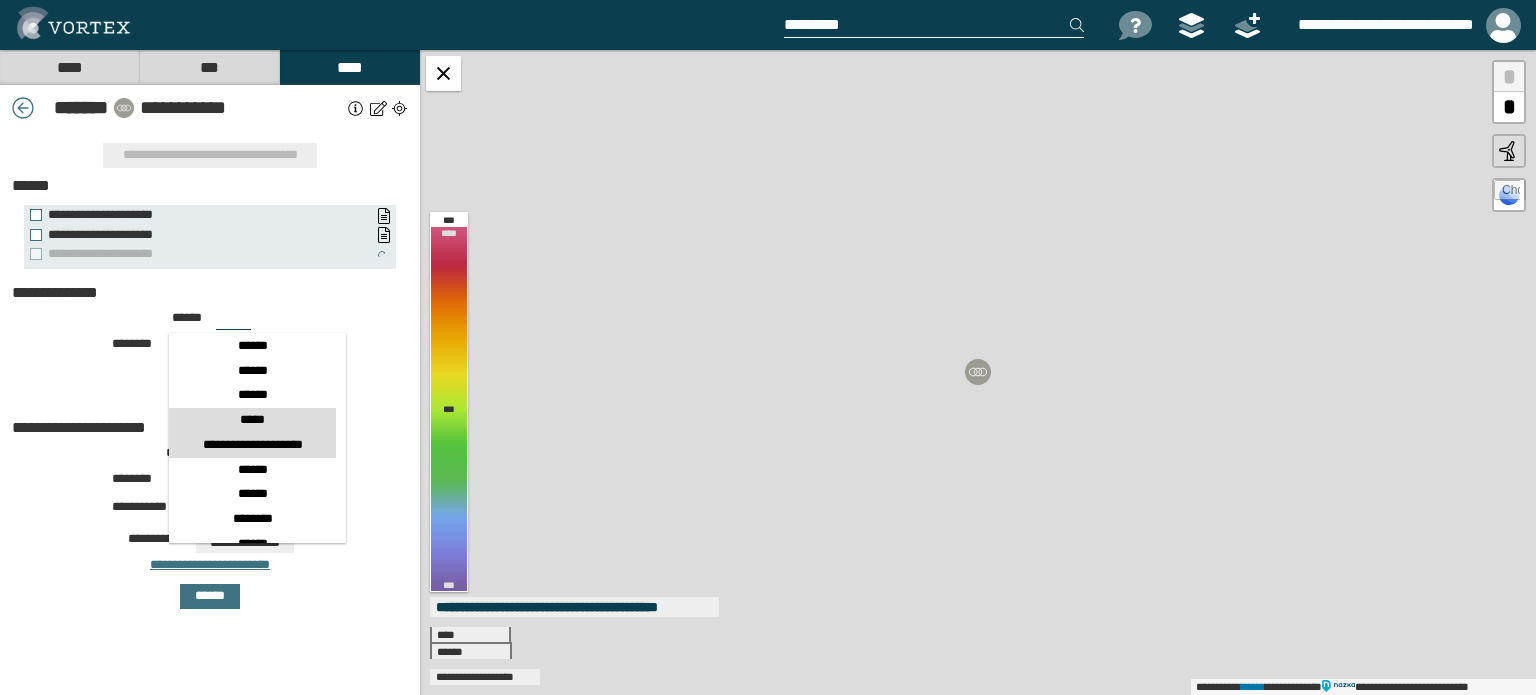 click on "*****" at bounding box center [252, 48] 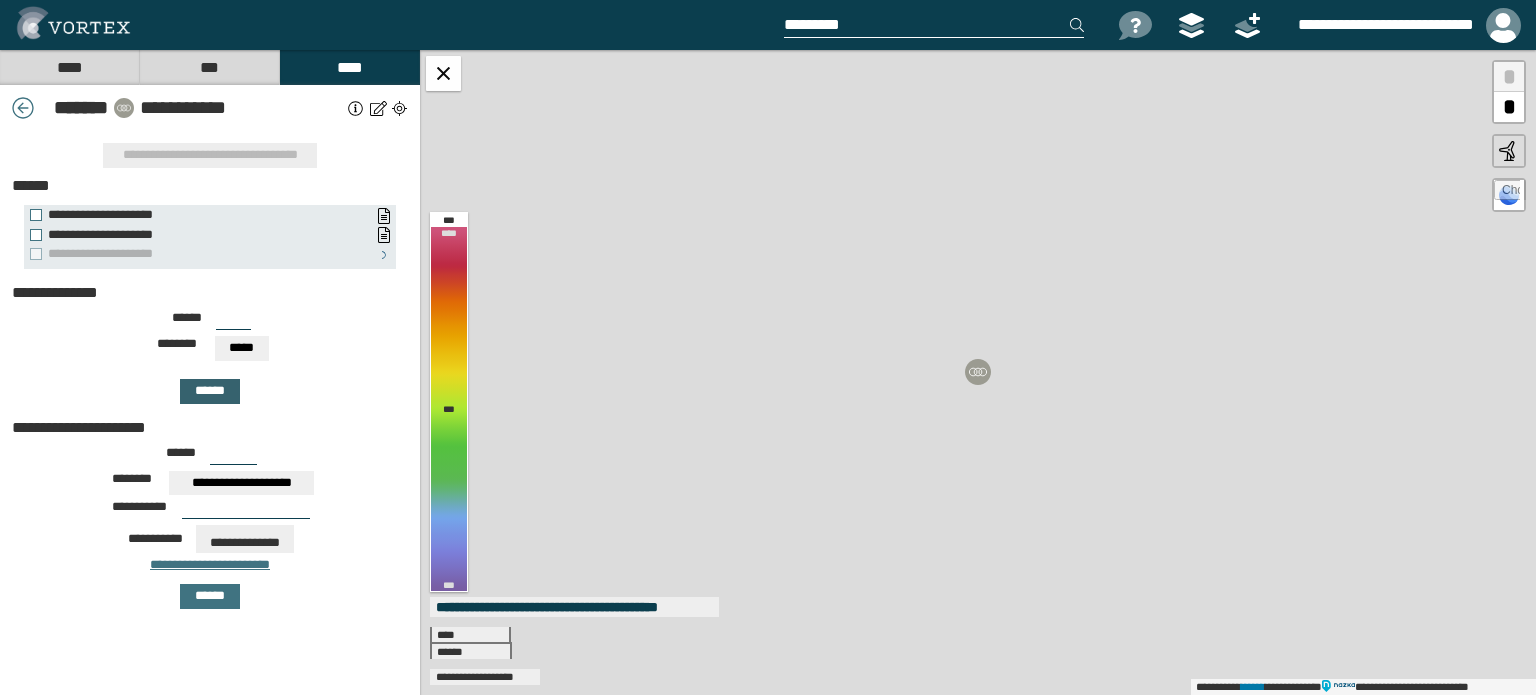 click on "******" at bounding box center (210, 391) 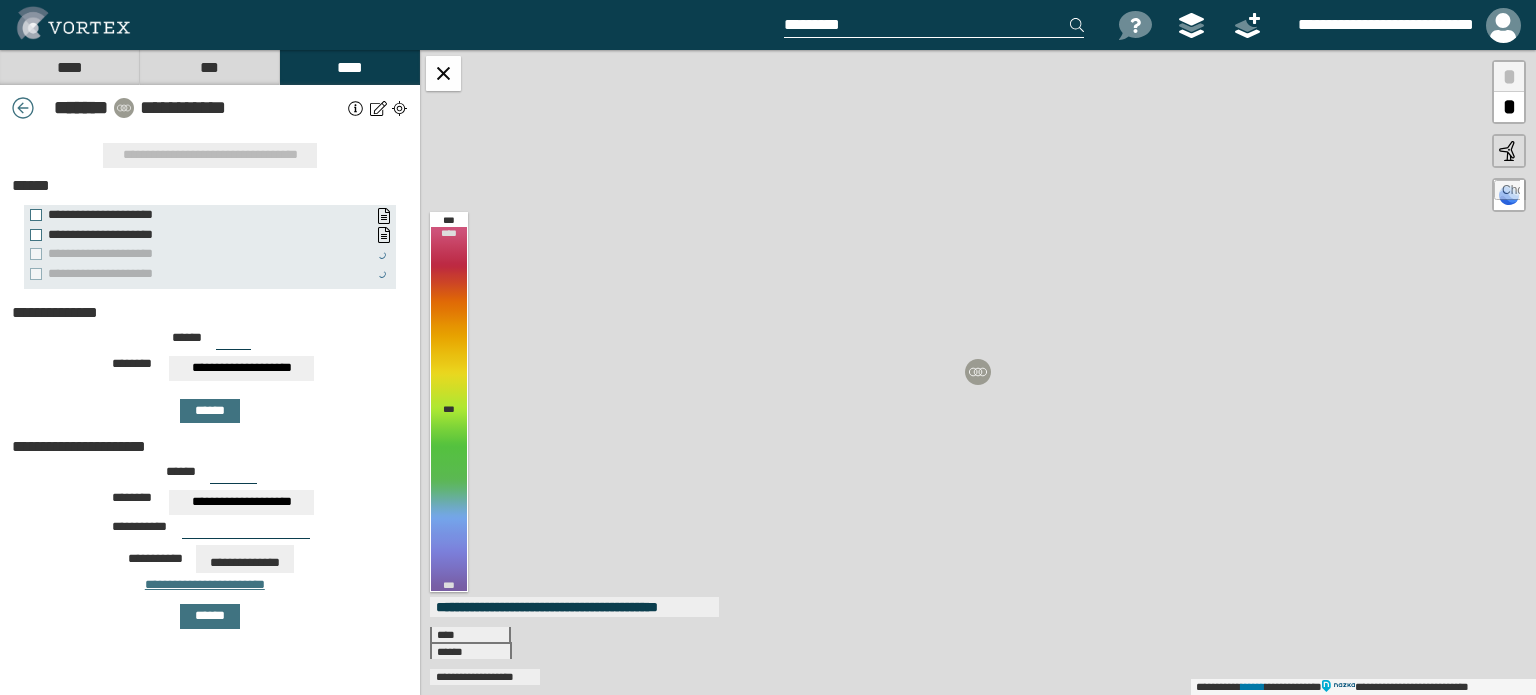 drag, startPoint x: 226, startPoint y: 332, endPoint x: 187, endPoint y: 330, distance: 39.051247 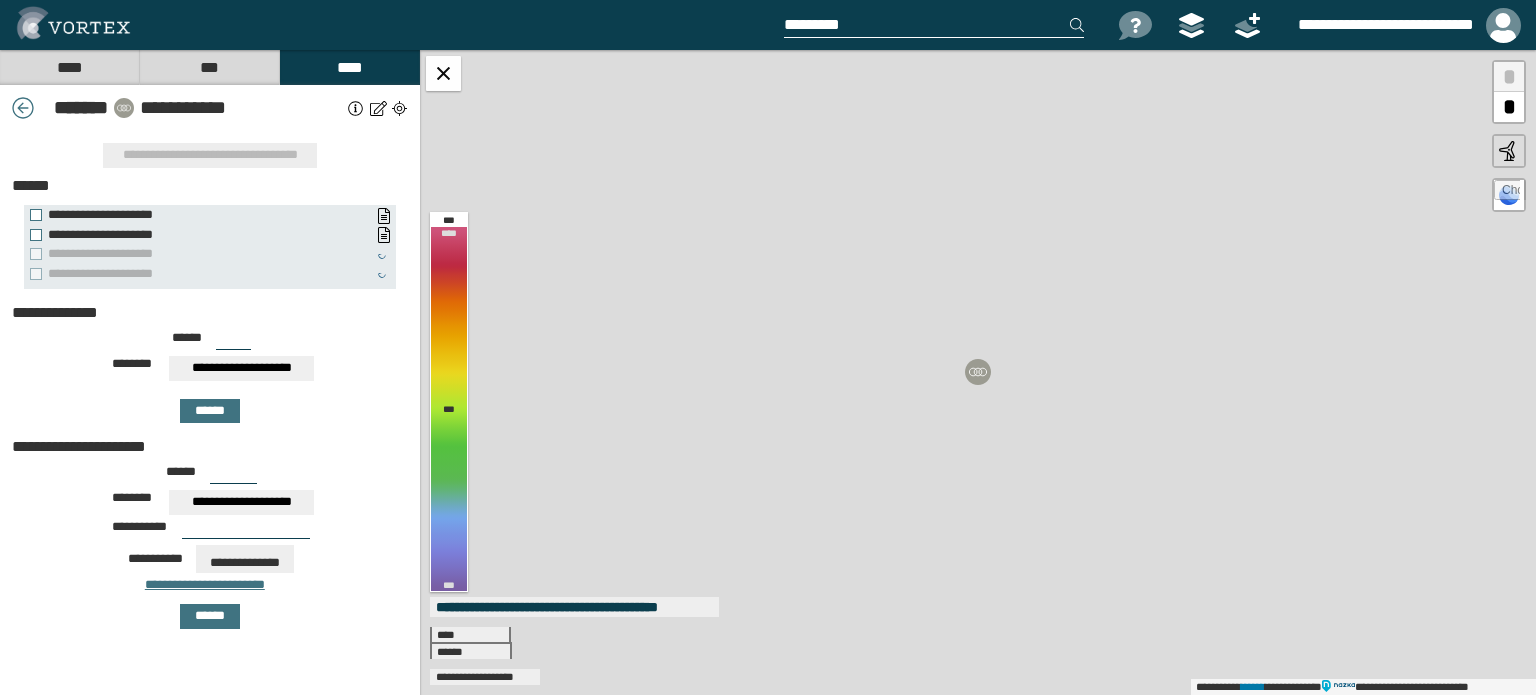 click on "****** ***" at bounding box center [210, 344] 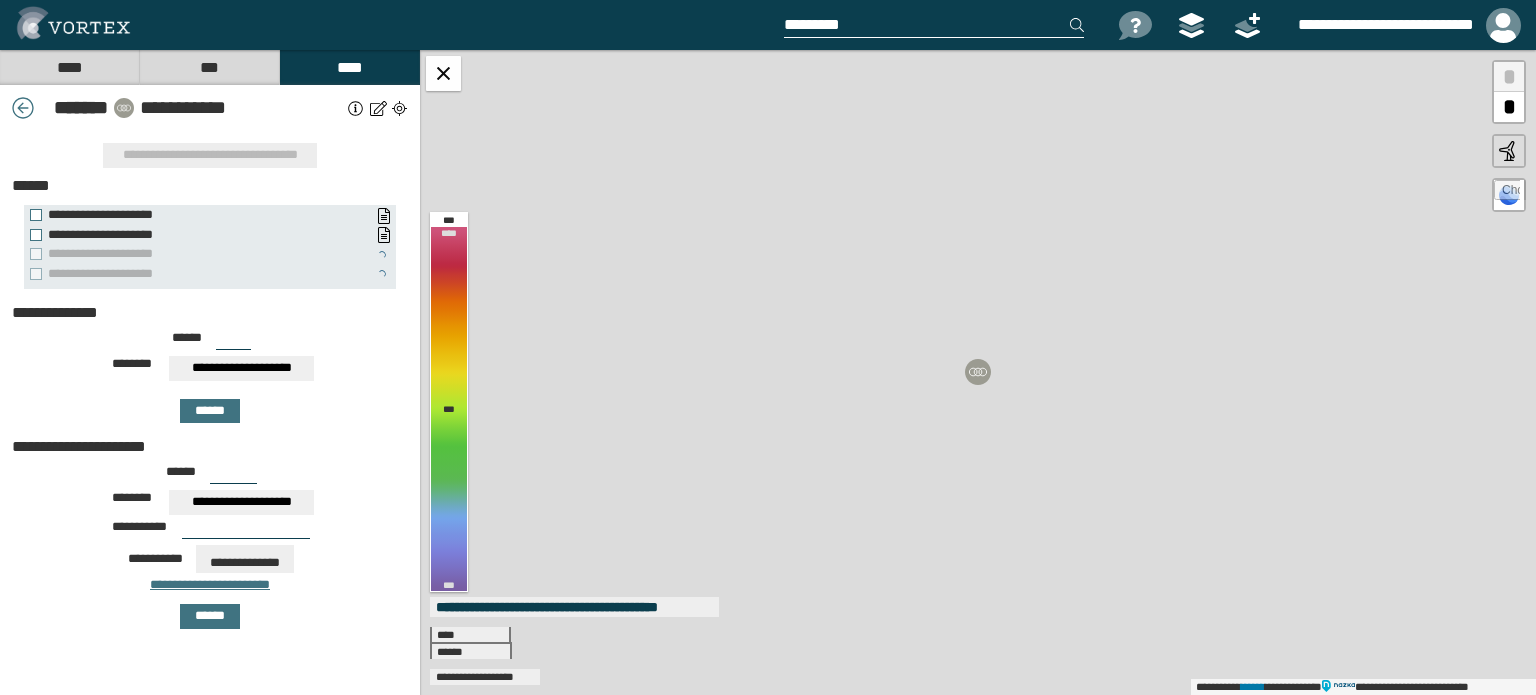 drag, startPoint x: 238, startPoint y: 333, endPoint x: 169, endPoint y: 323, distance: 69.72087 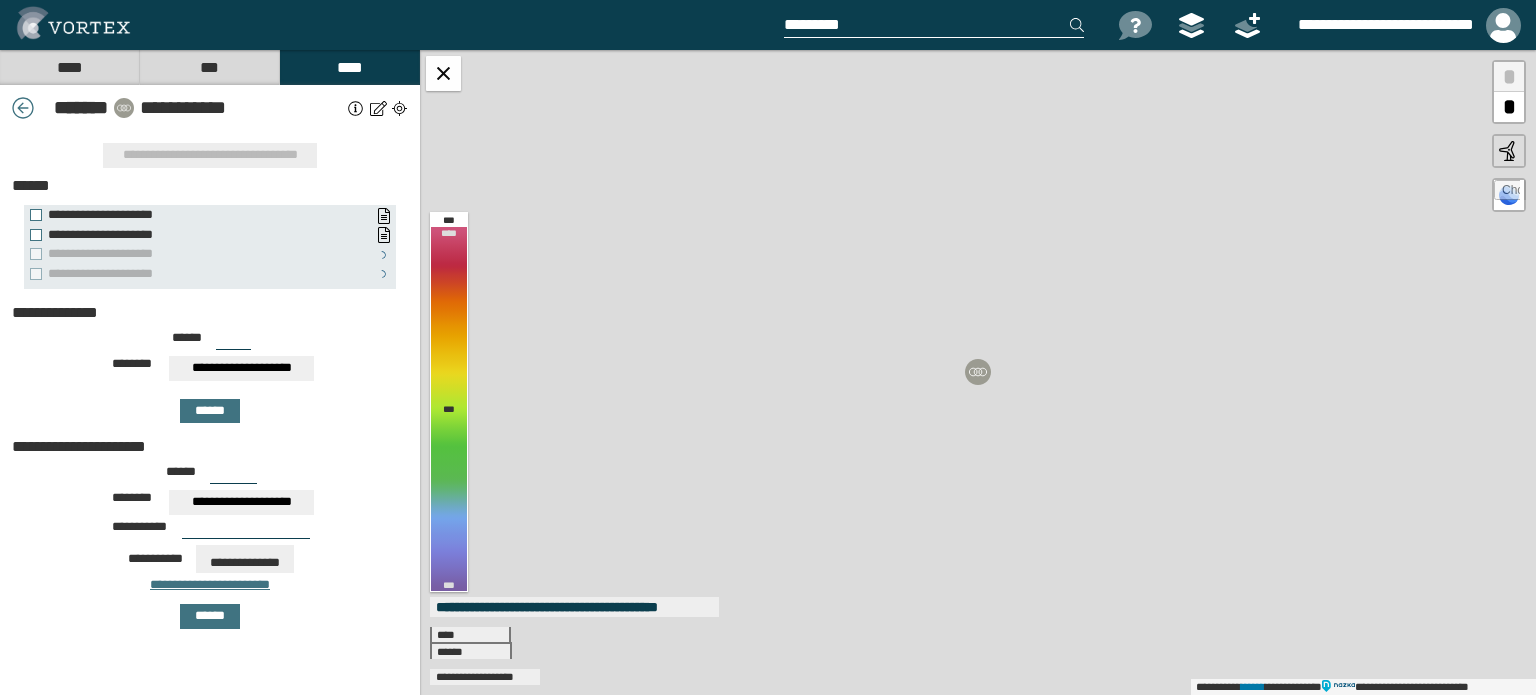click on "[FIRST] [LAST] [ADDRESS] [CITY] [STATE] [ZIP]" at bounding box center [210, 244] 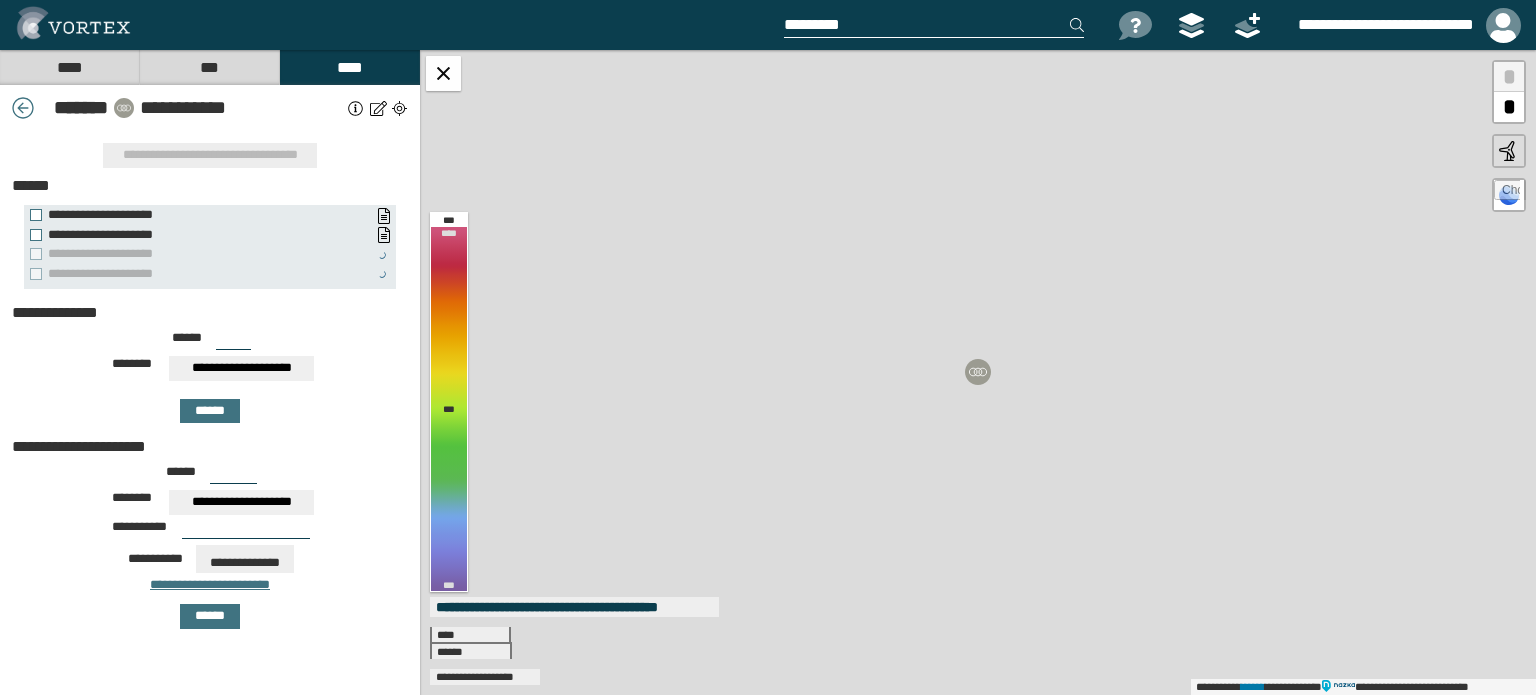 click on "**********" at bounding box center (241, 368) 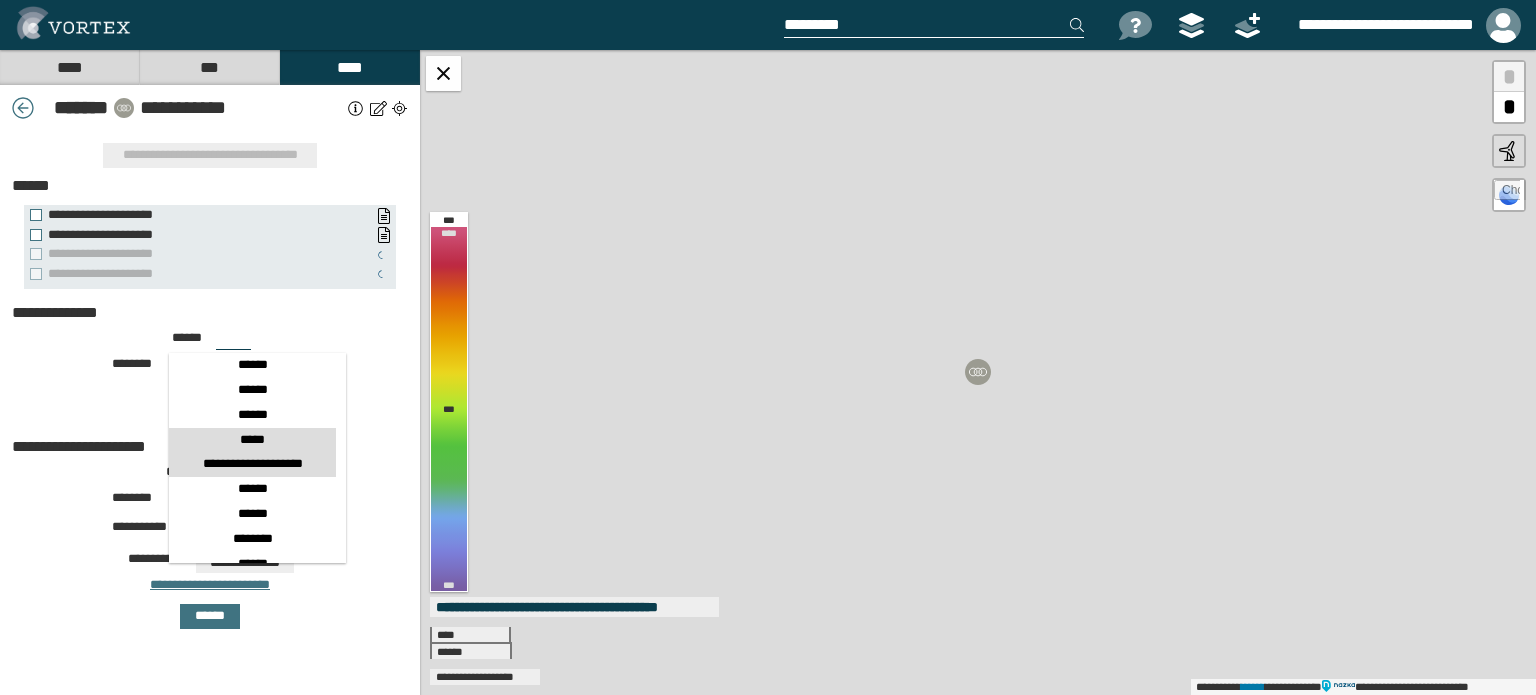 click on "*****" at bounding box center (252, 68) 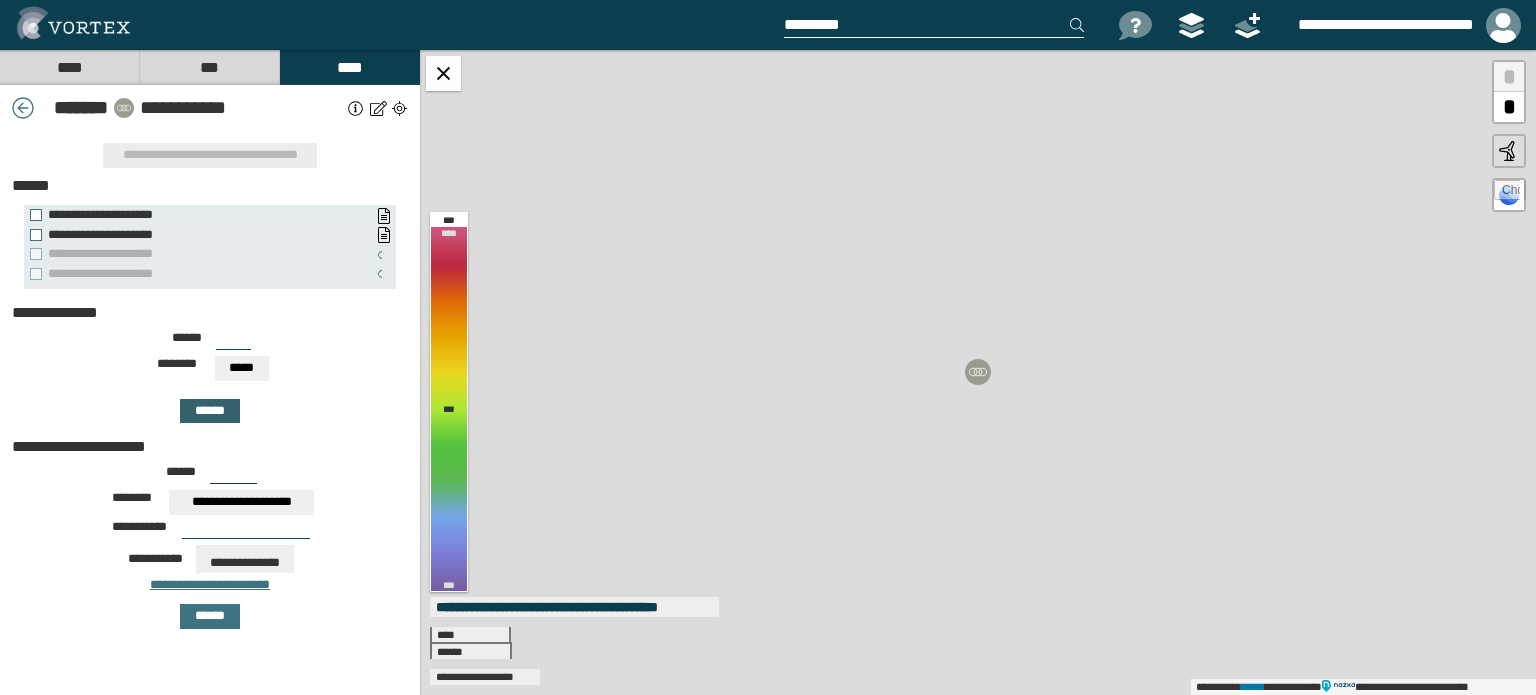 click on "******" at bounding box center (210, 411) 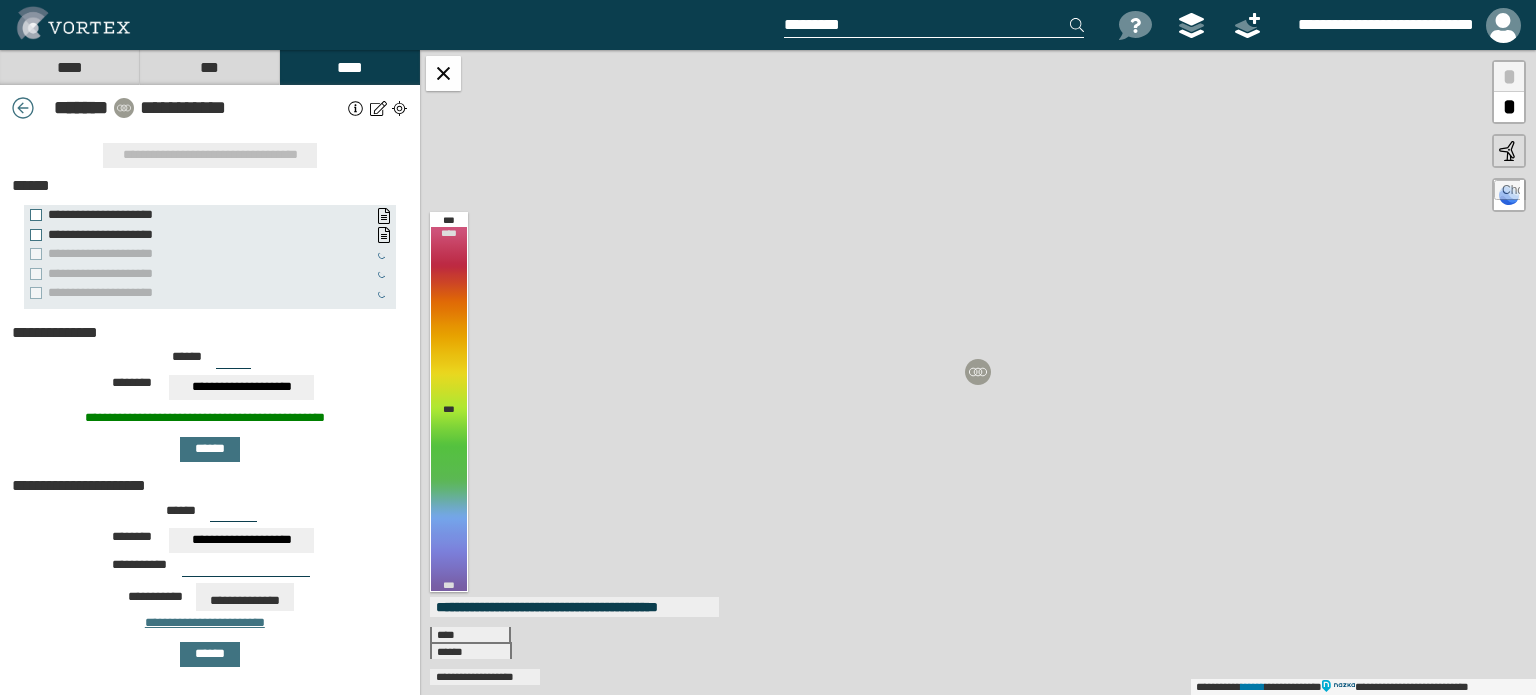 click on "**********" at bounding box center (241, 387) 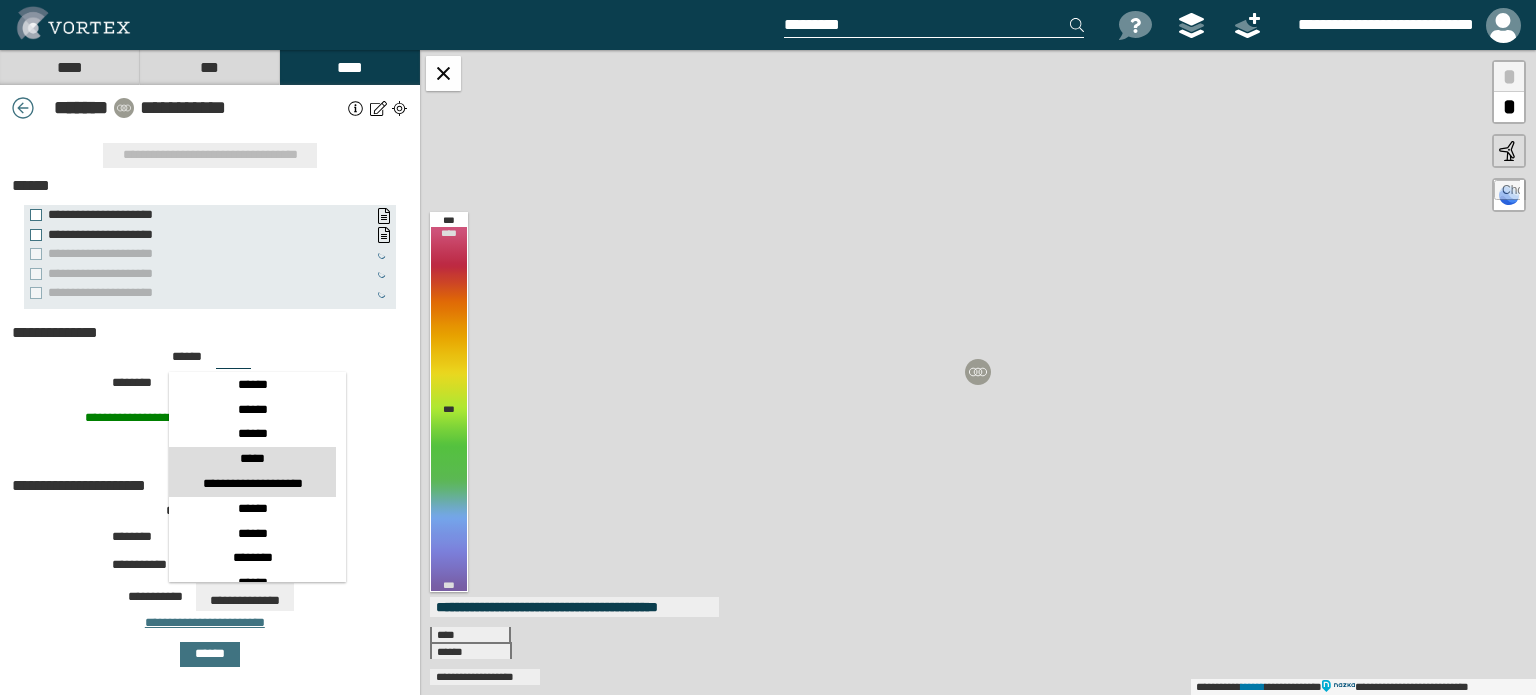 click on "*****" at bounding box center [252, 87] 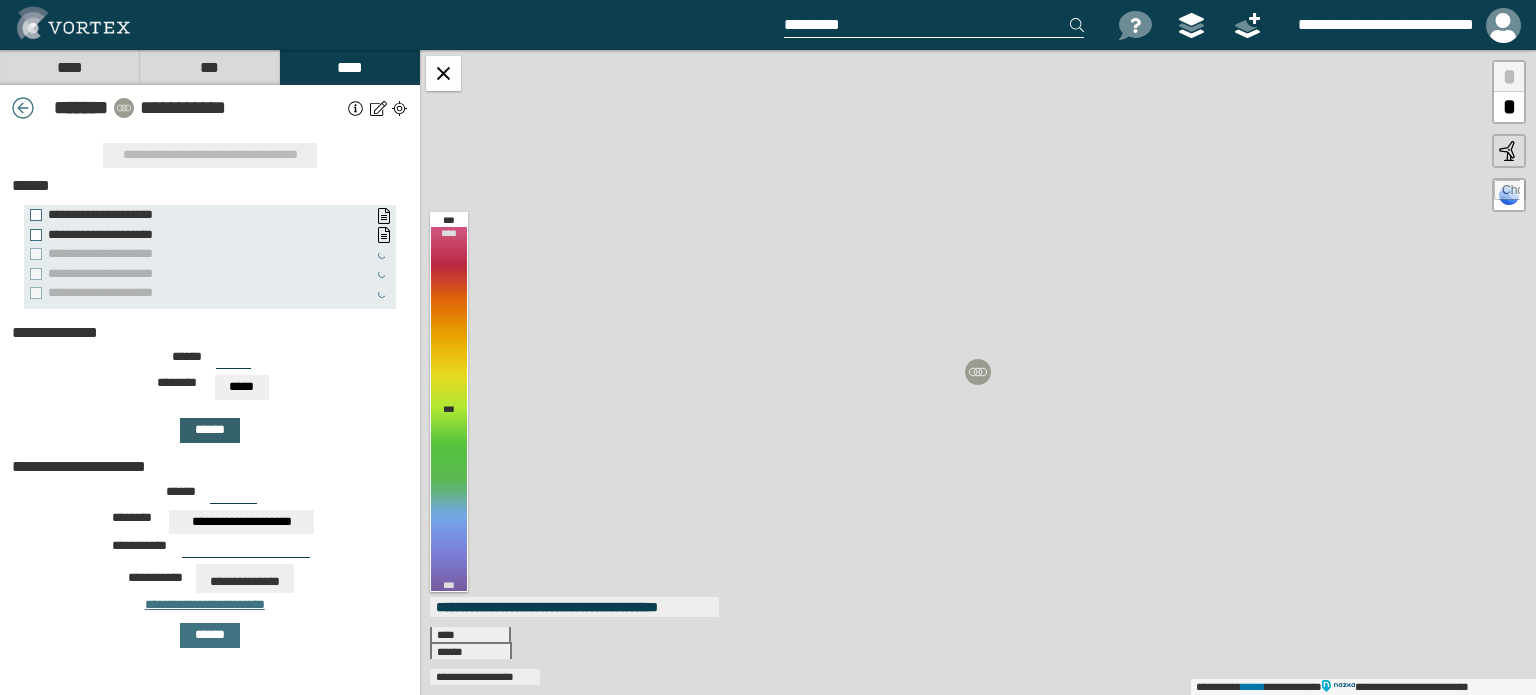 click on "******" at bounding box center (210, 430) 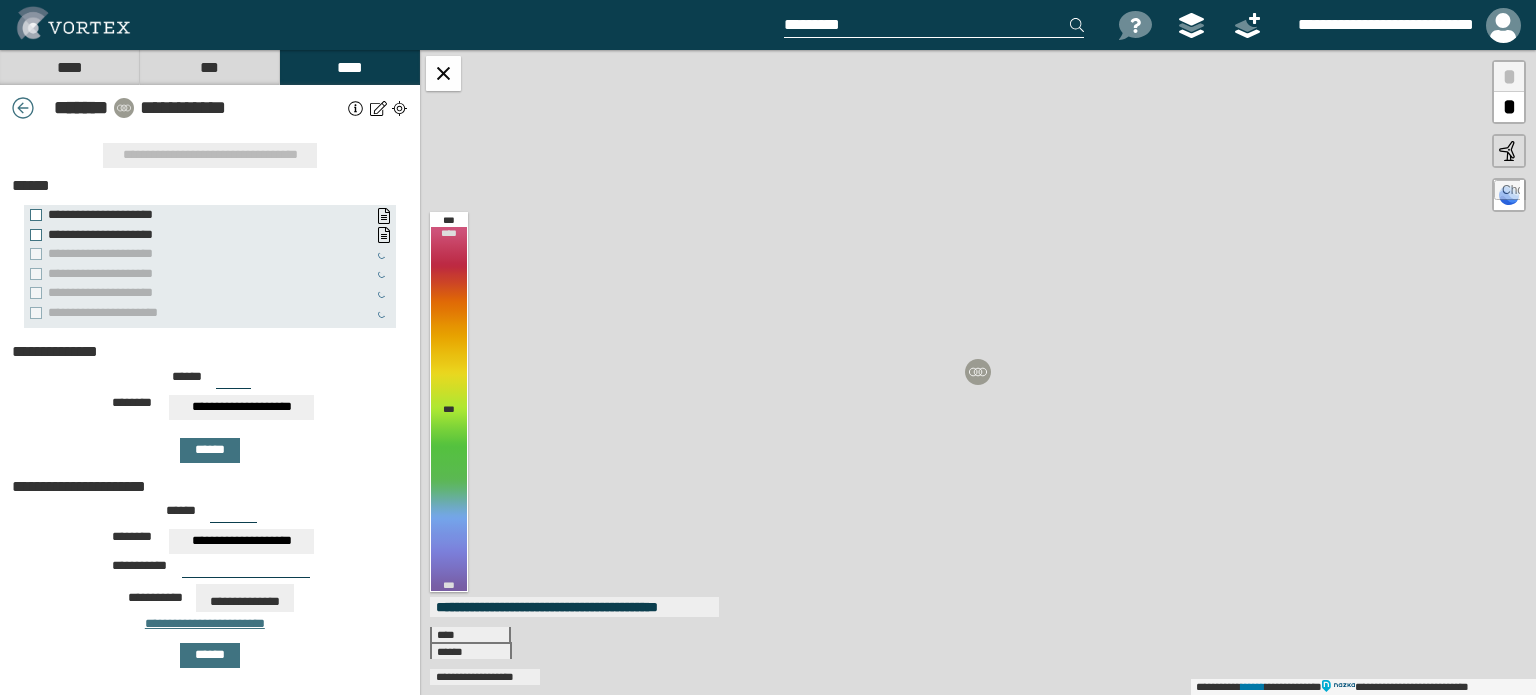 drag, startPoint x: 232, startPoint y: 367, endPoint x: 218, endPoint y: 371, distance: 14.56022 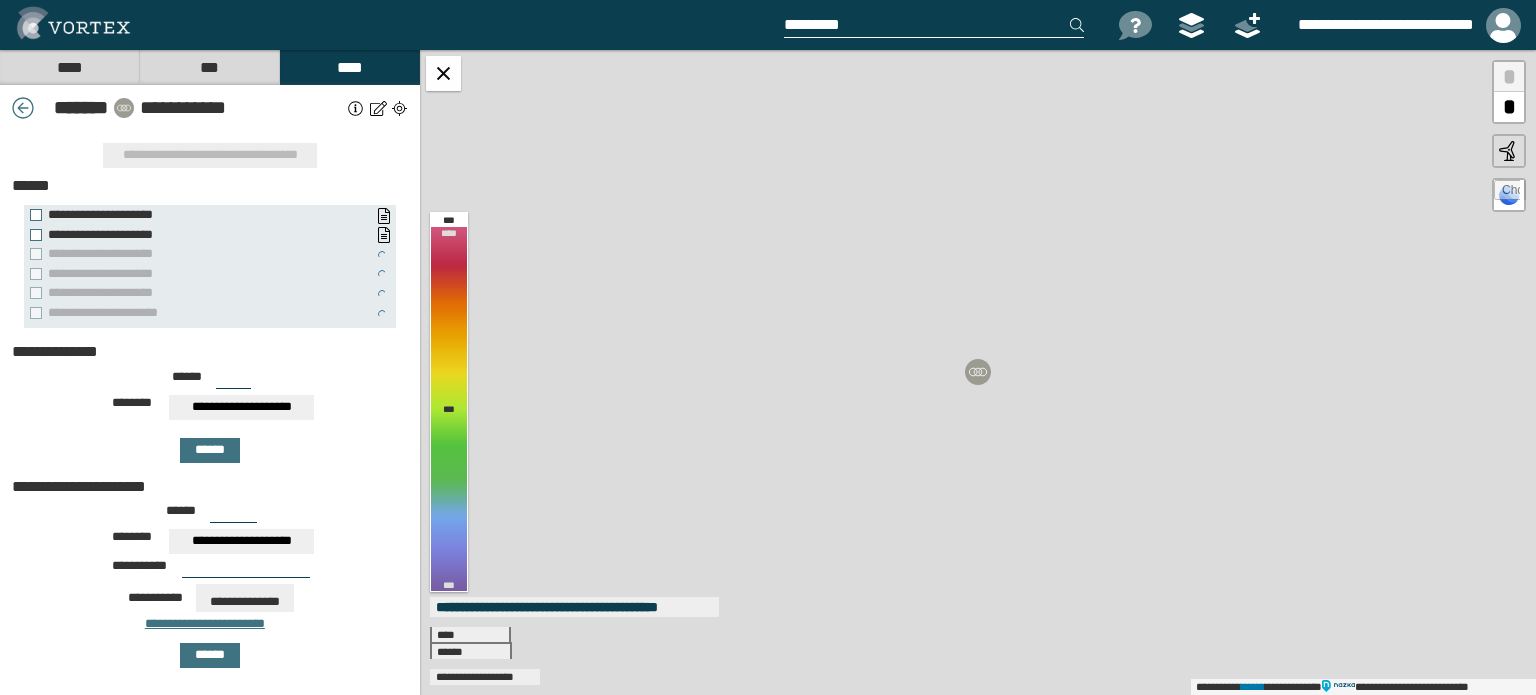 click on "***" at bounding box center [233, 381] 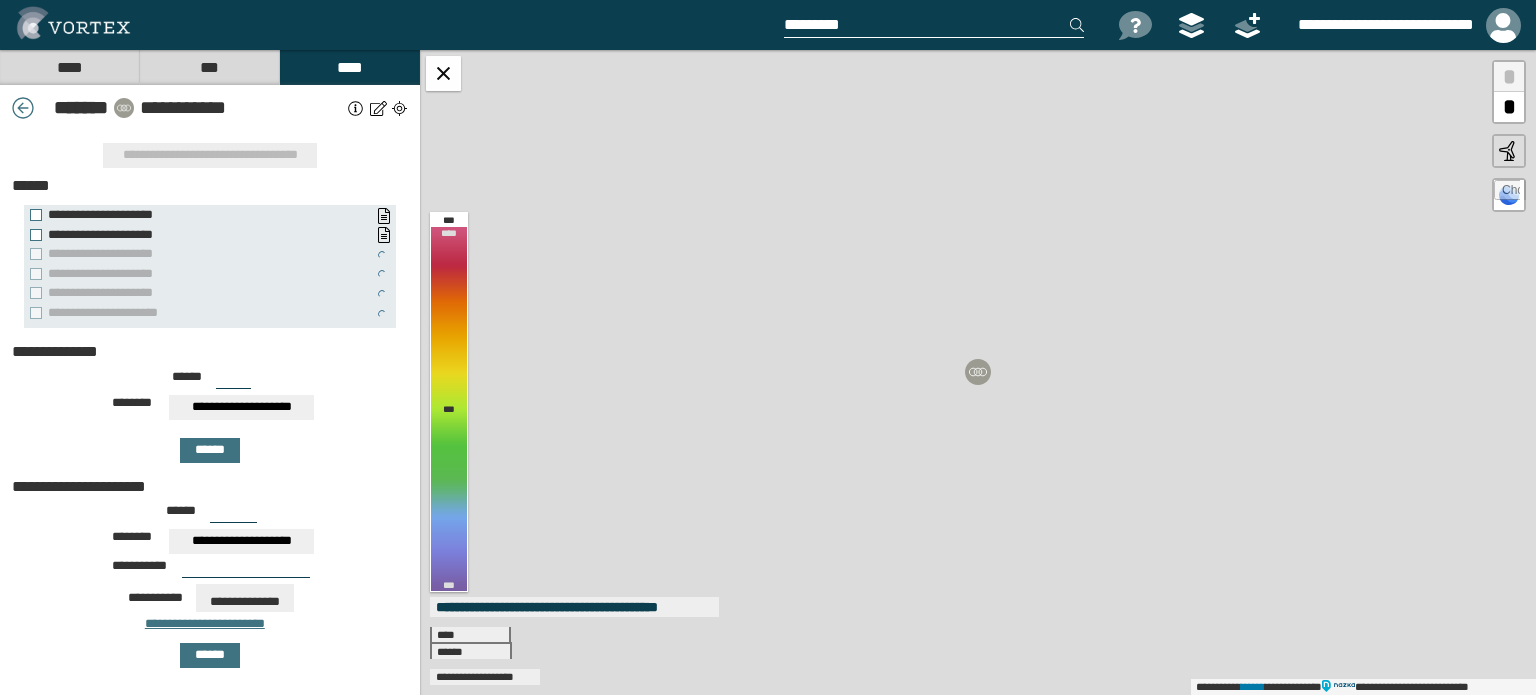 click on "**********" at bounding box center [241, 407] 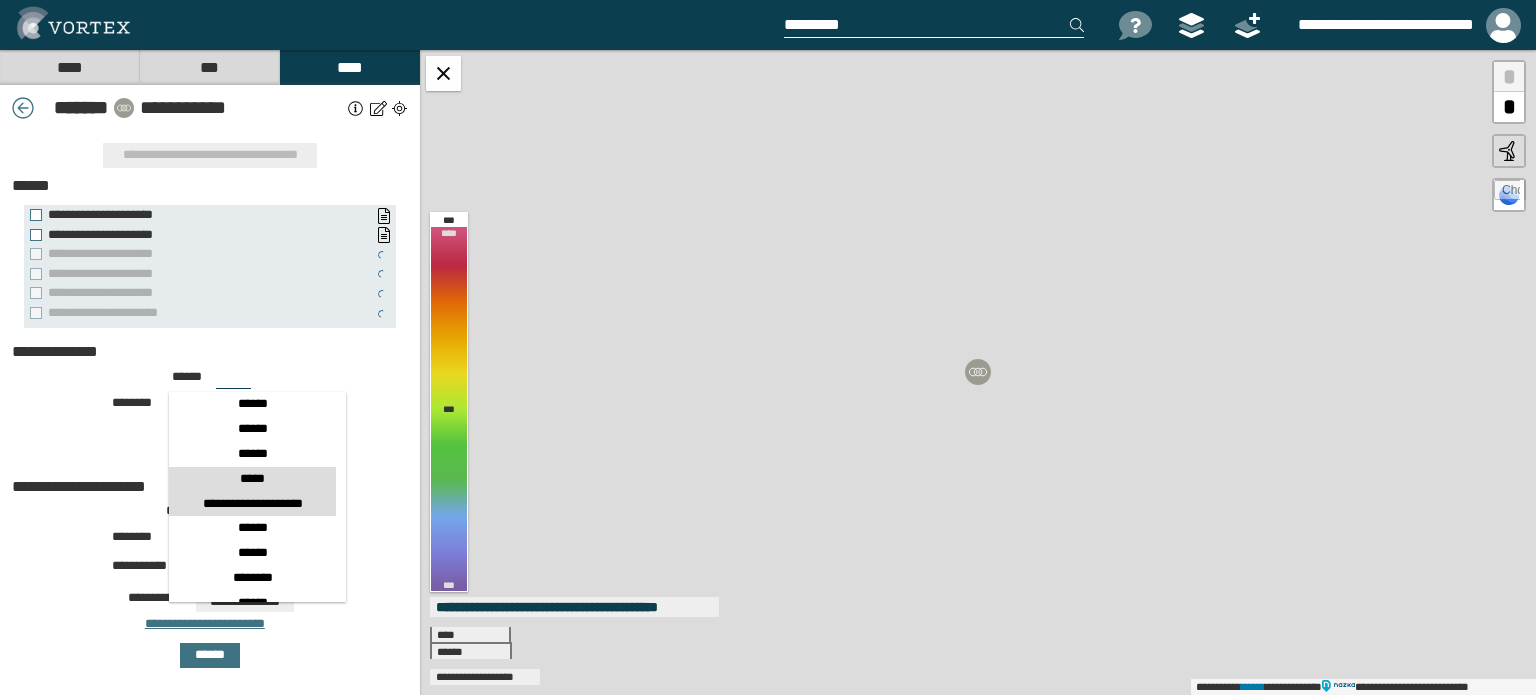 click on "*****" at bounding box center [252, 107] 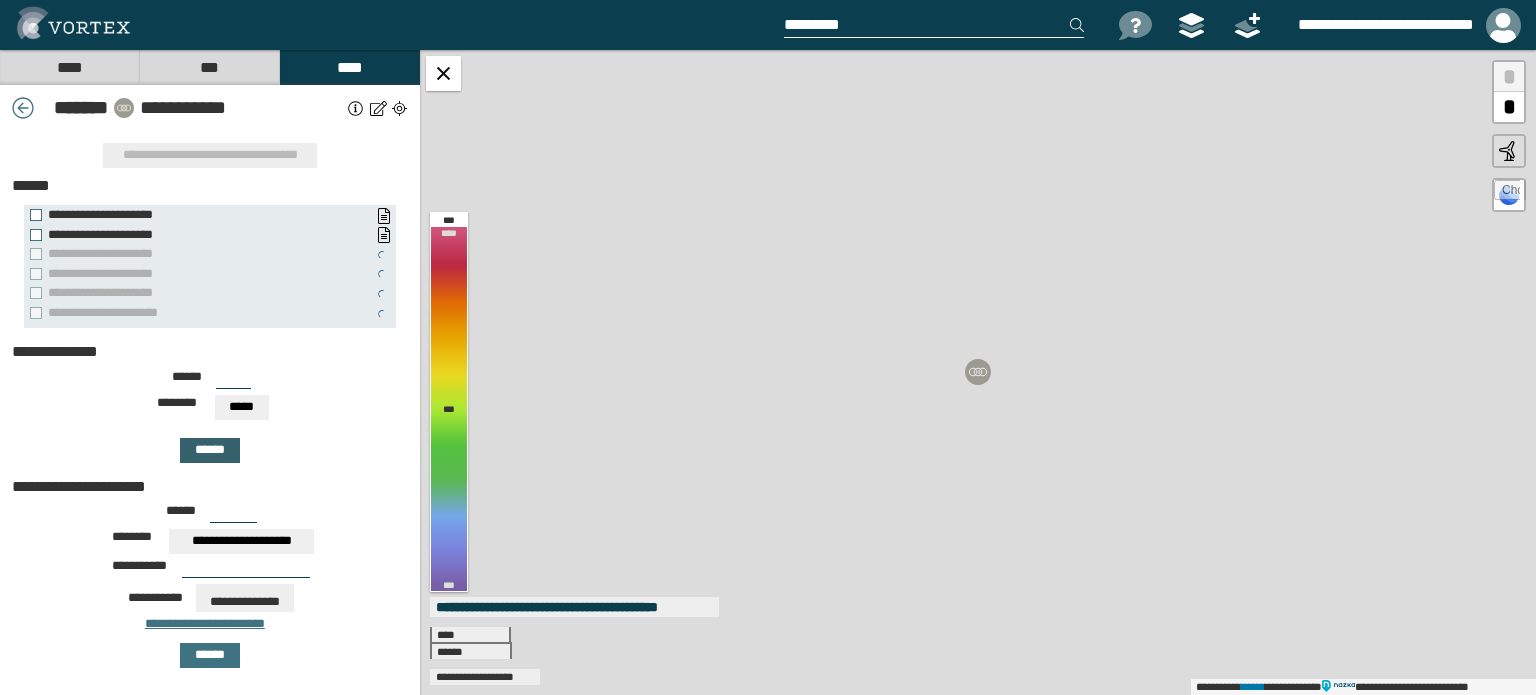 click on "******" at bounding box center [210, 450] 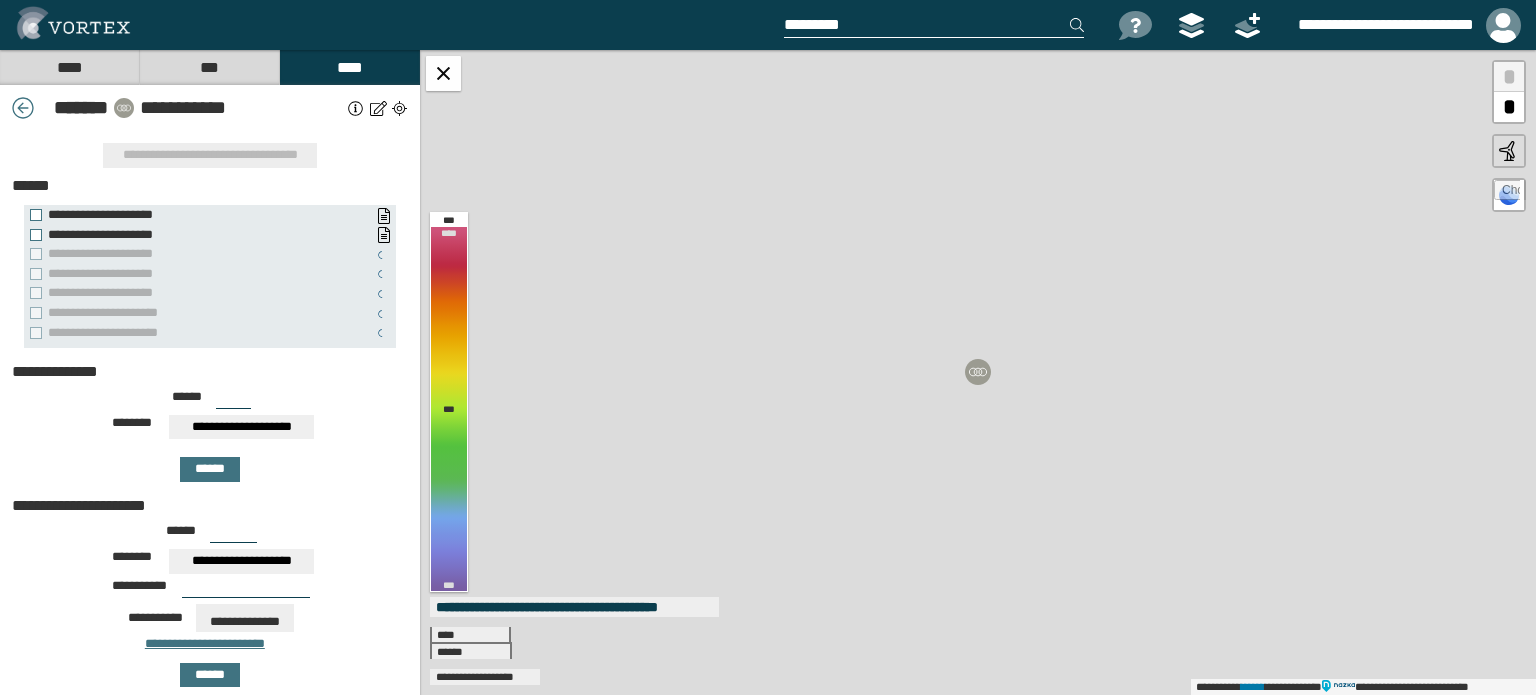 drag, startPoint x: 230, startPoint y: 385, endPoint x: 217, endPoint y: 385, distance: 13 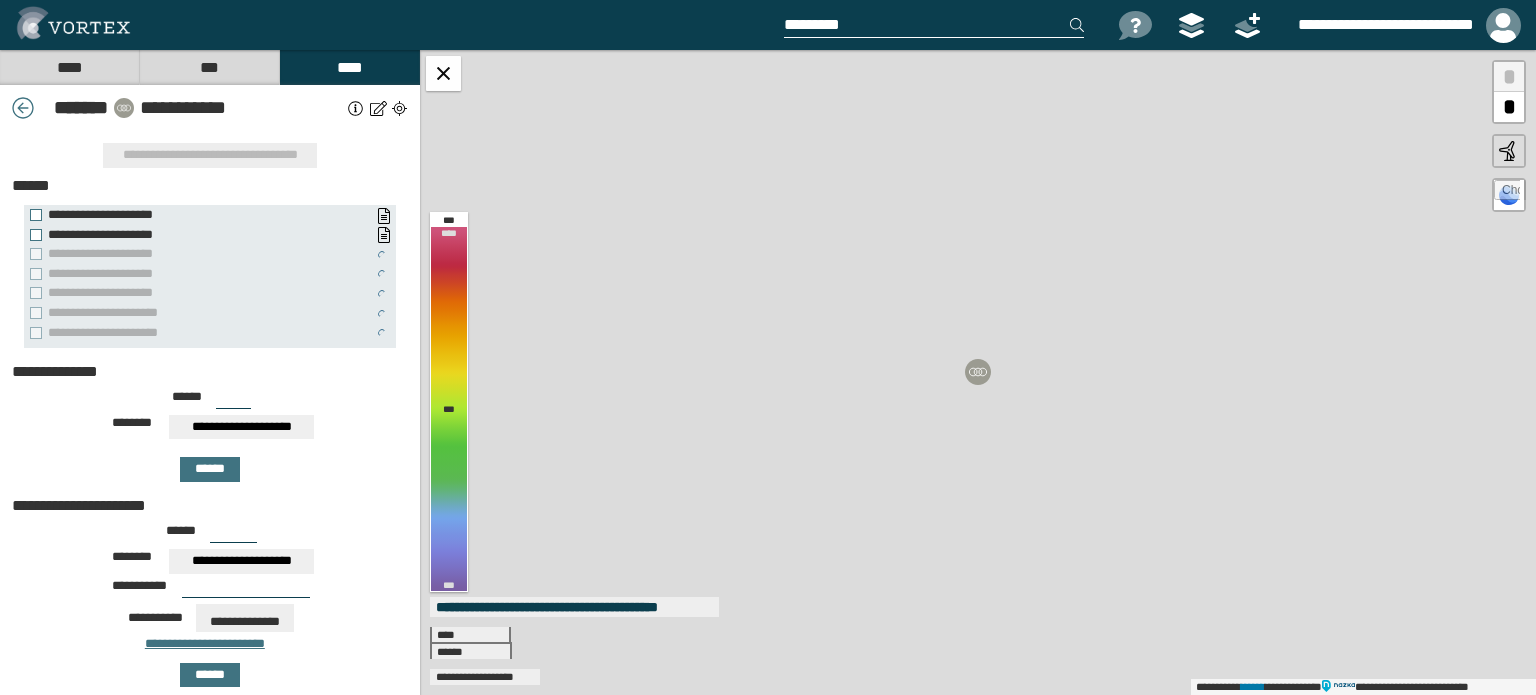 click on "***" at bounding box center (233, 401) 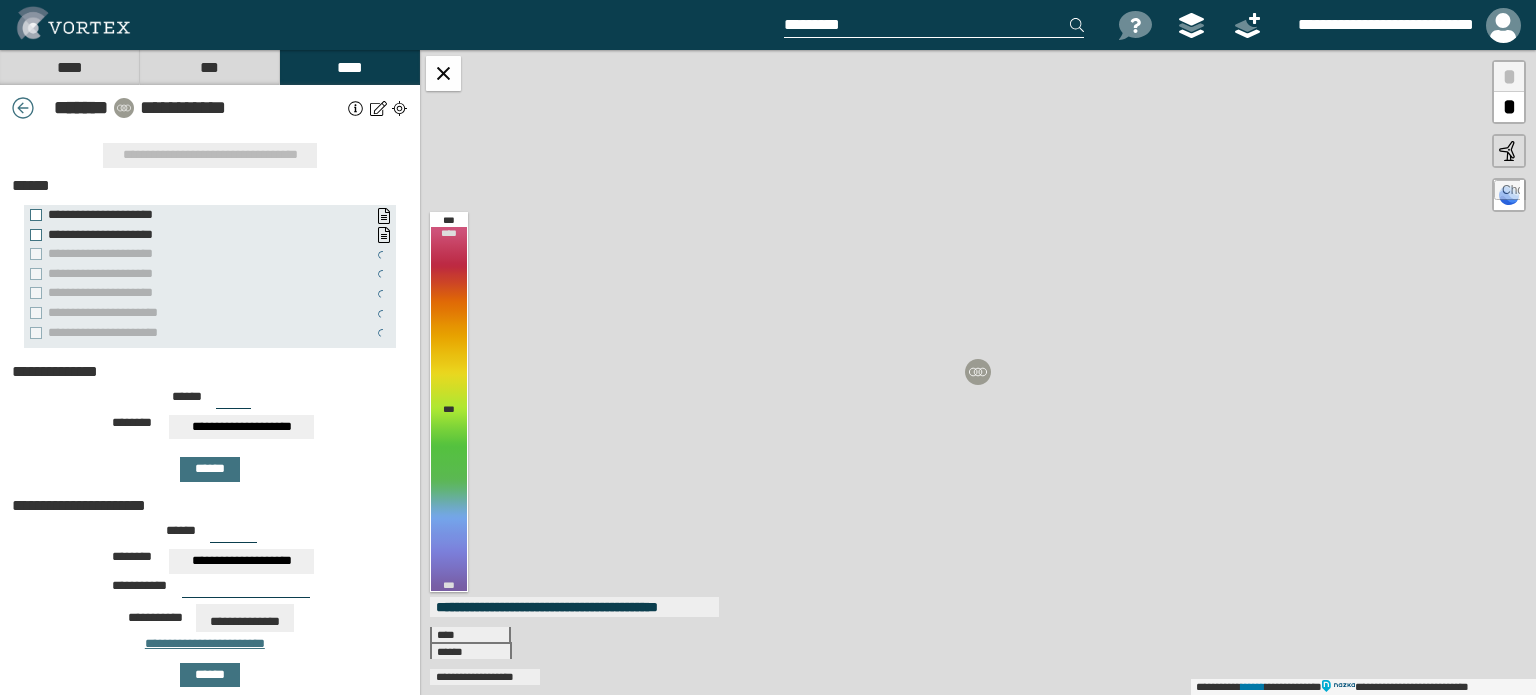 click on "**********" at bounding box center (241, 427) 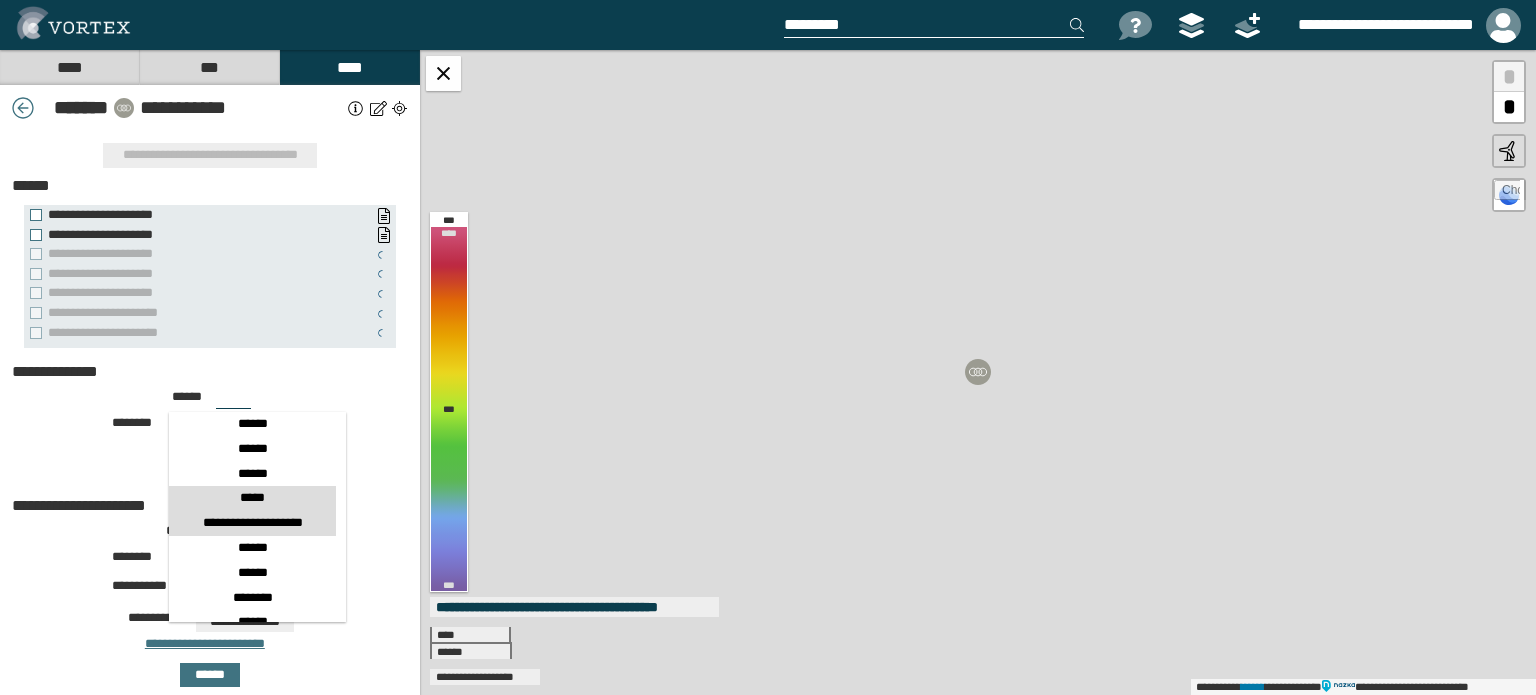 click on "*****" at bounding box center (252, 127) 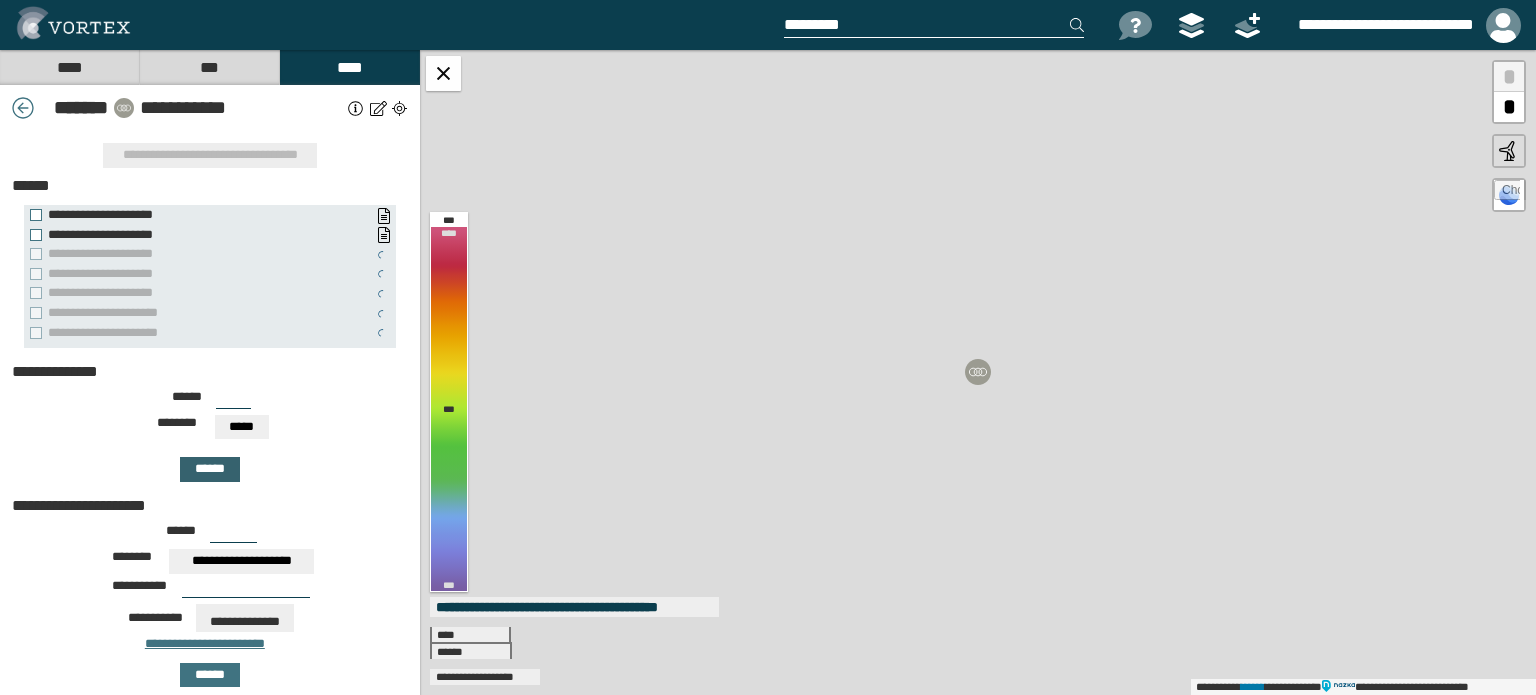 click on "******" at bounding box center (210, 469) 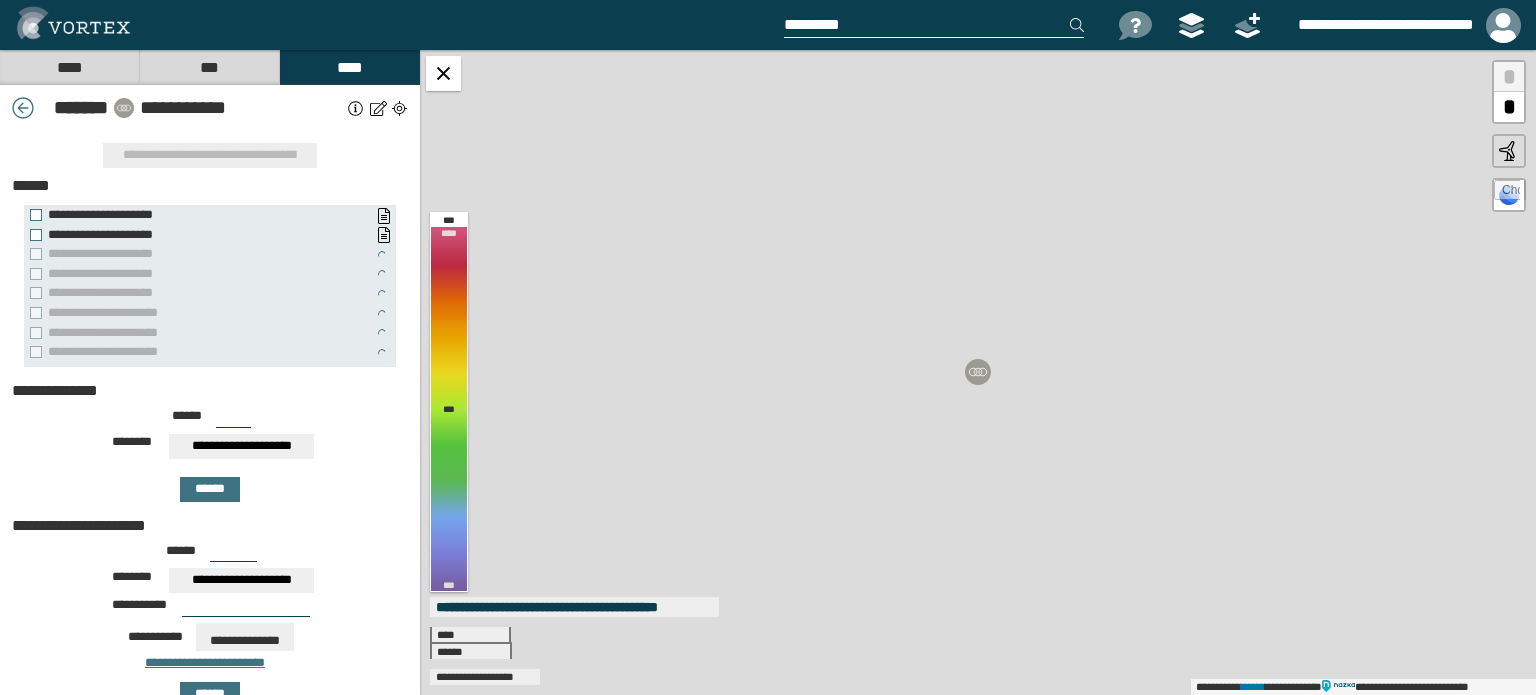 drag, startPoint x: 230, startPoint y: 406, endPoint x: 219, endPoint y: 407, distance: 11.045361 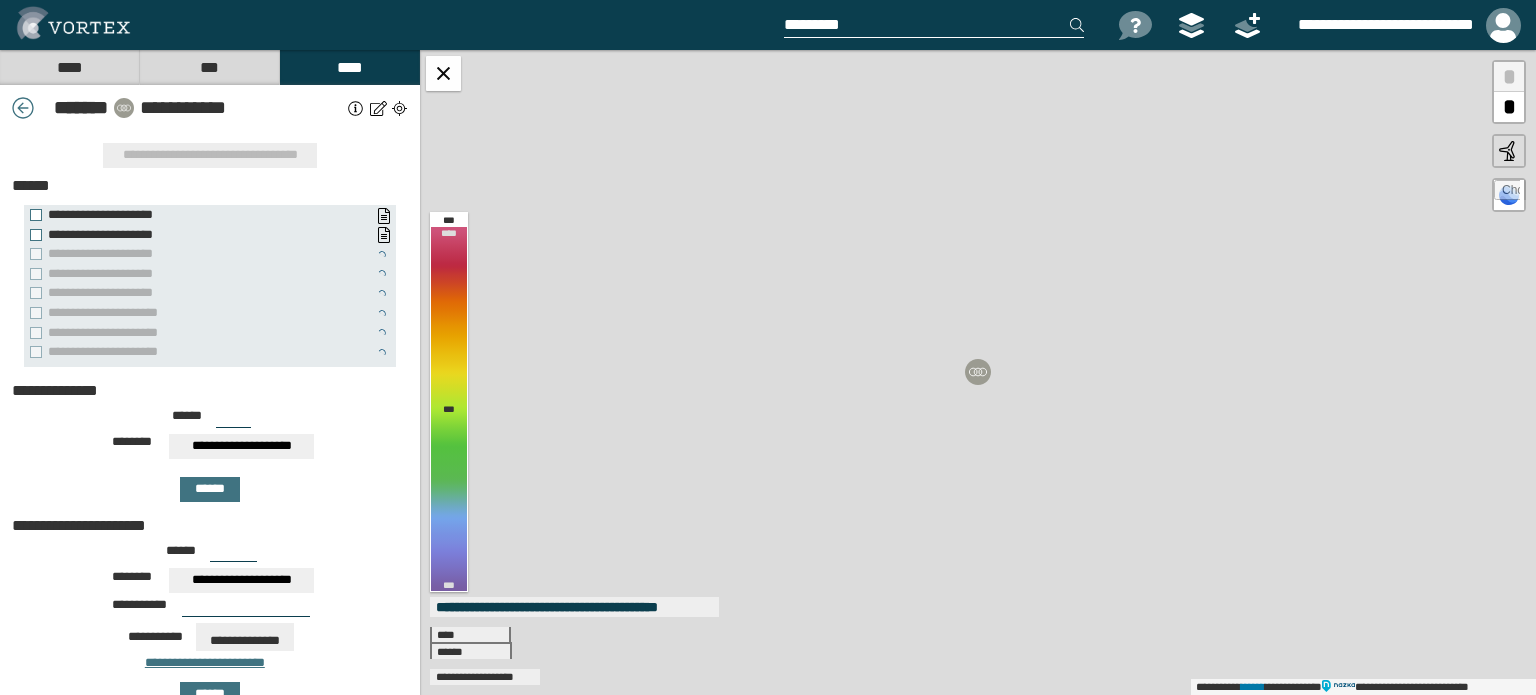 click on "***" at bounding box center [233, 420] 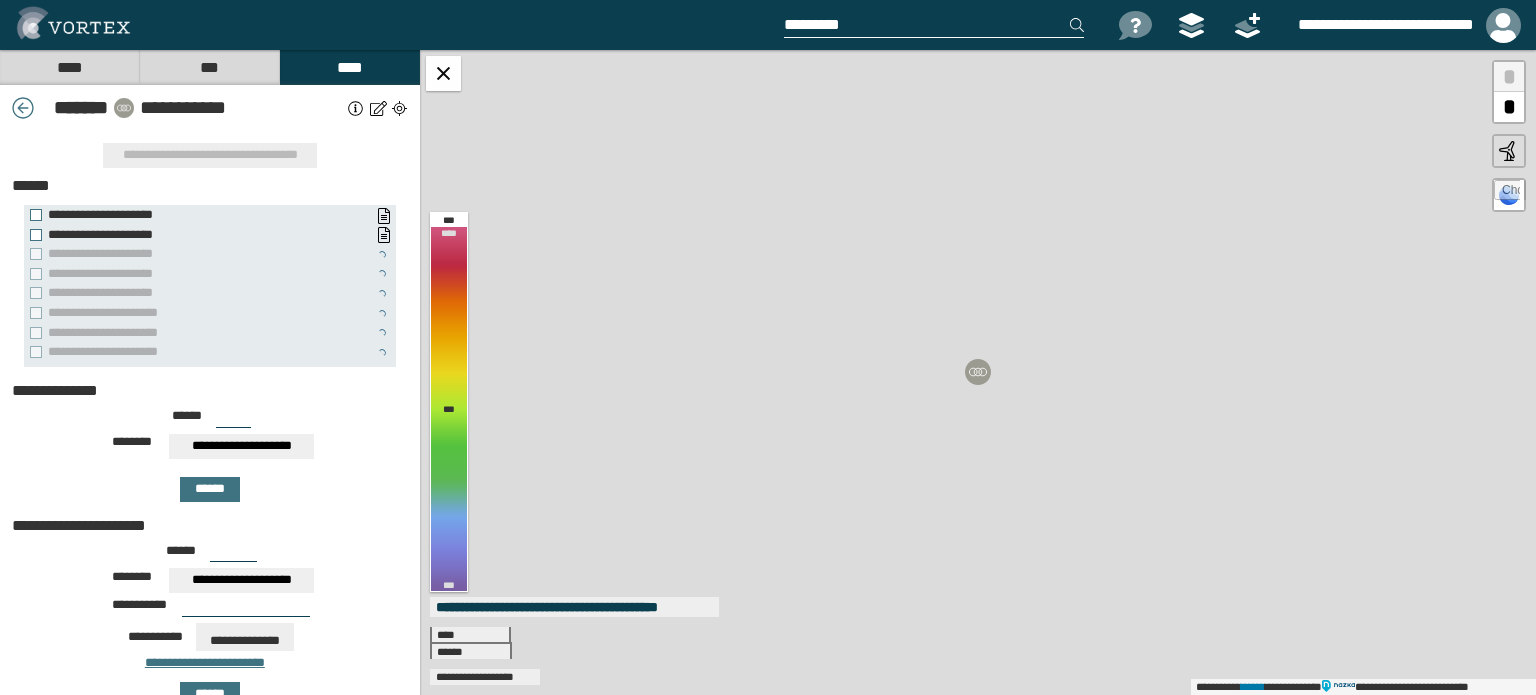 click on "**********" at bounding box center [241, 446] 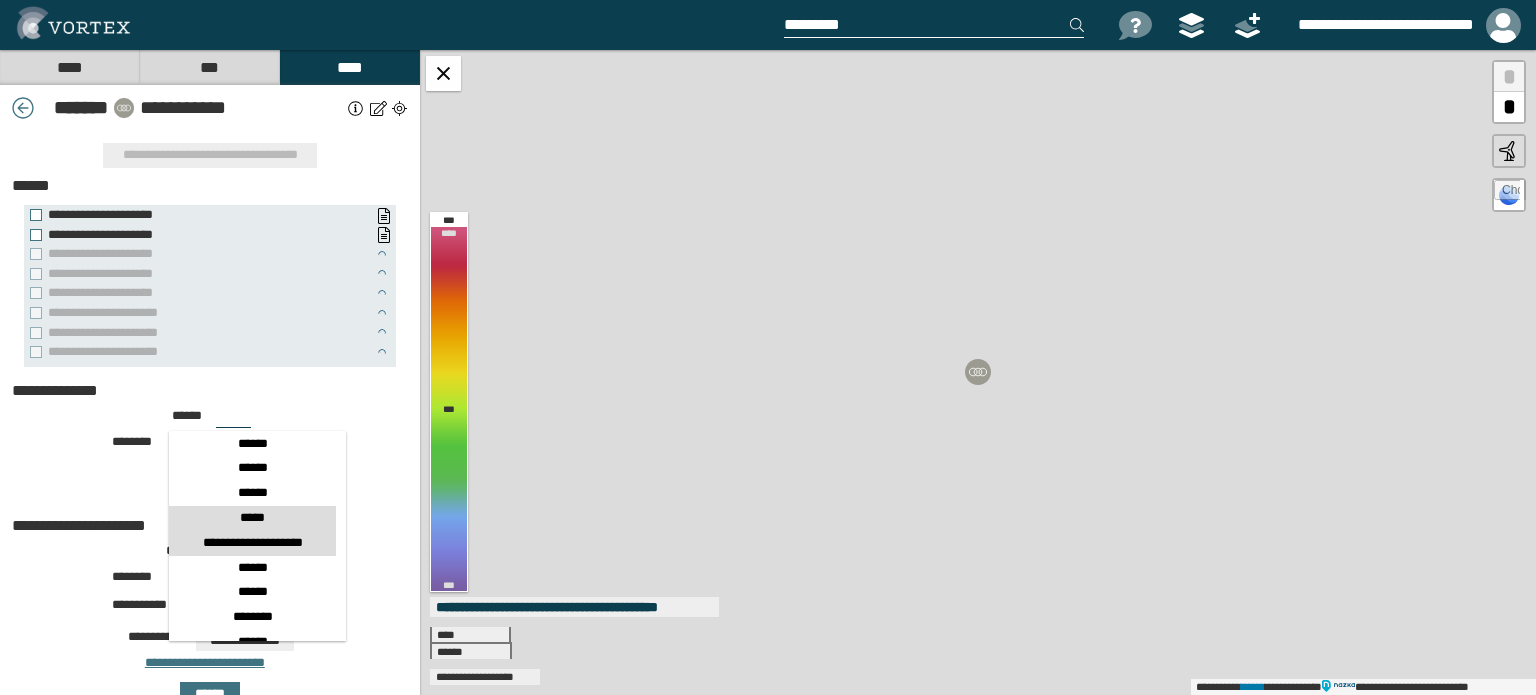 click on "*****" at bounding box center (252, 146) 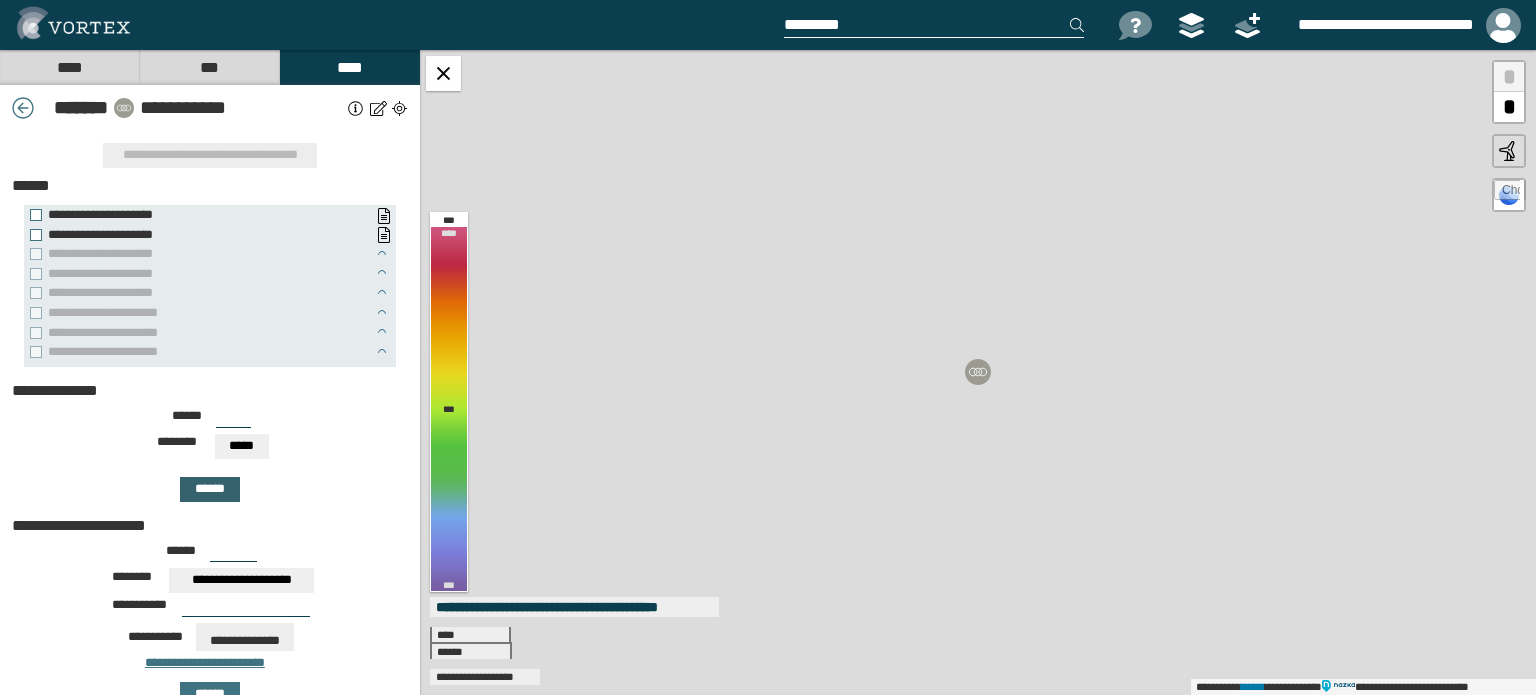 click on "******" at bounding box center [210, 489] 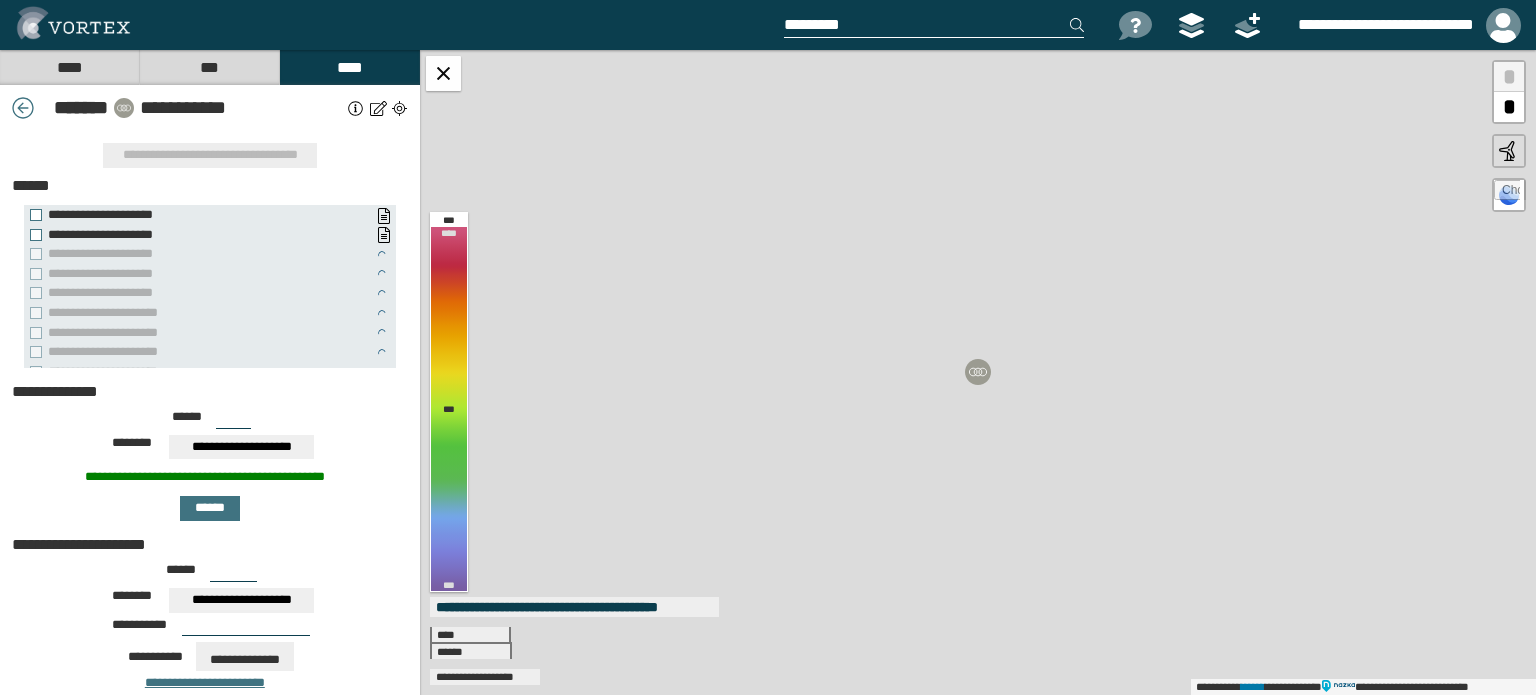 drag, startPoint x: 216, startPoint y: 417, endPoint x: 199, endPoint y: 424, distance: 18.384777 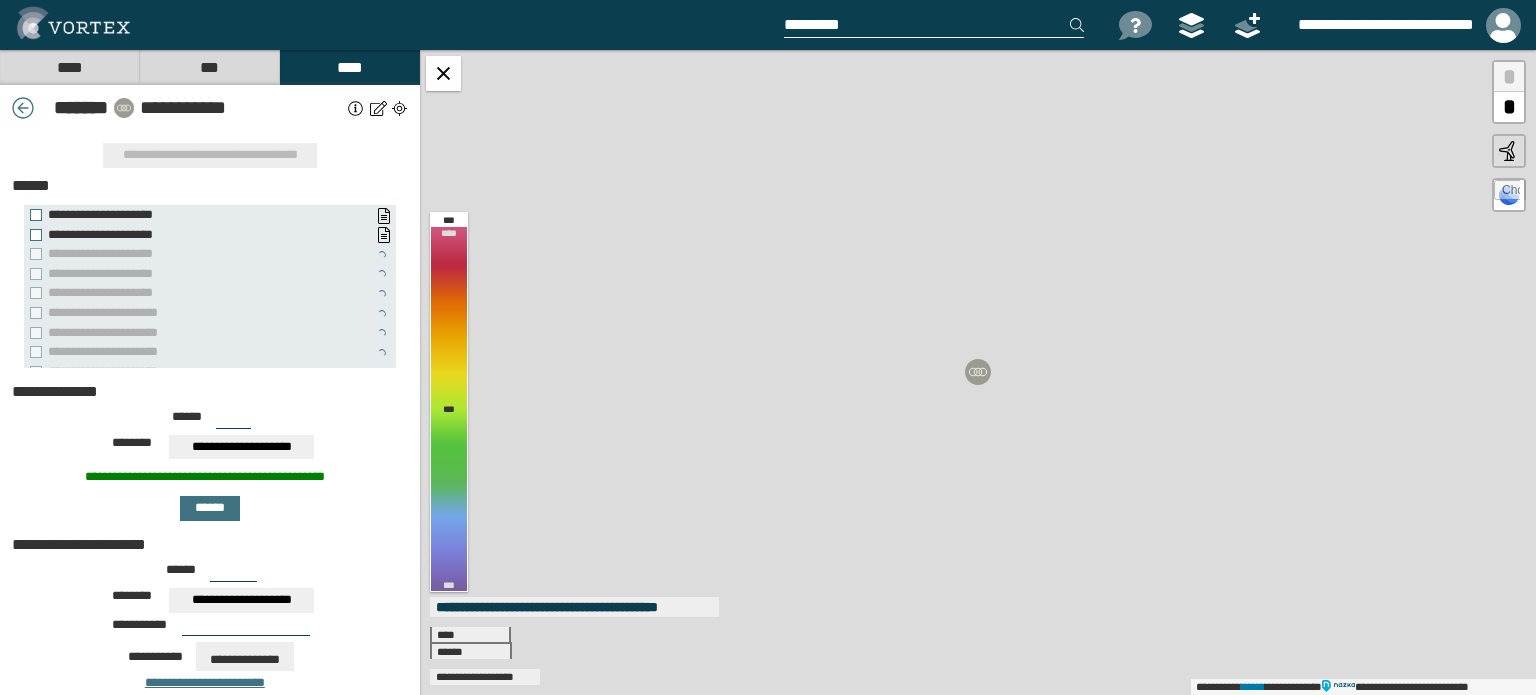 click on "****** ***" at bounding box center (210, 423) 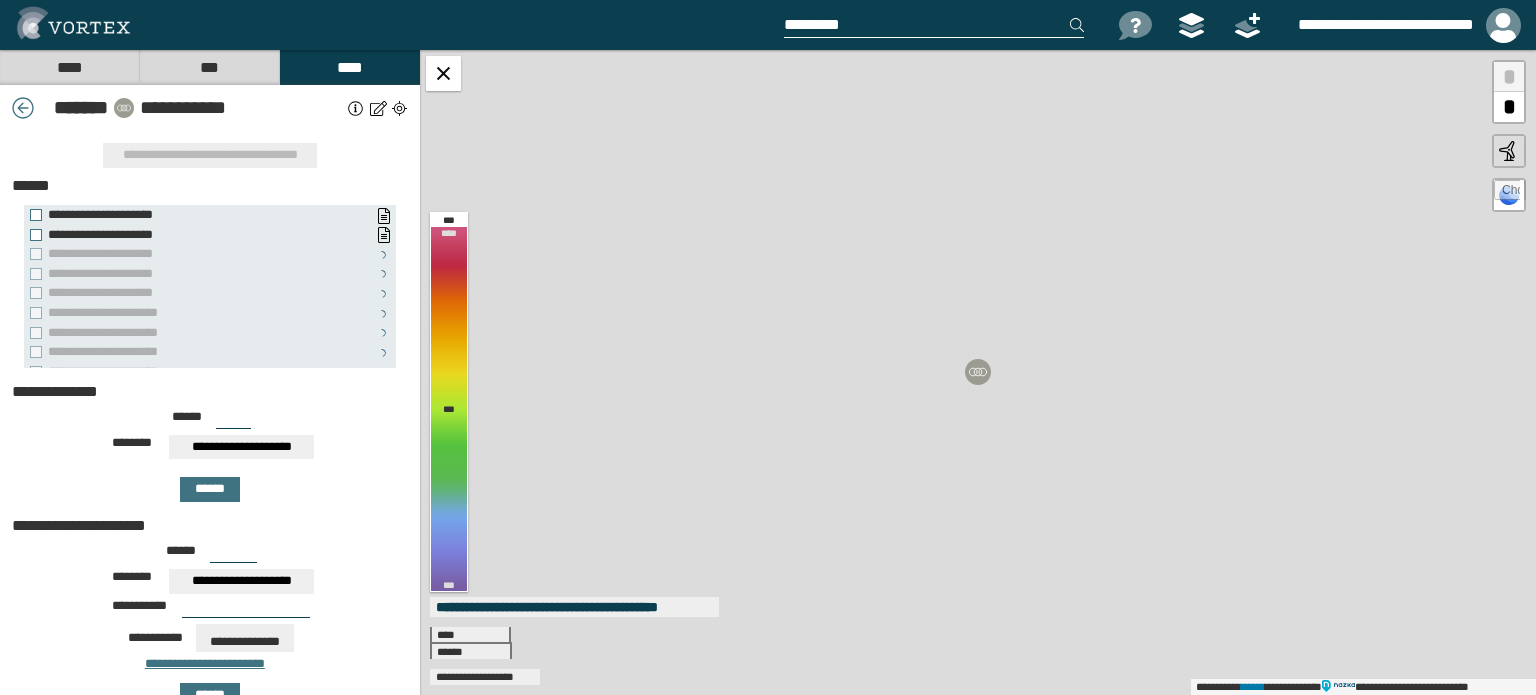 click on "**********" at bounding box center (241, 447) 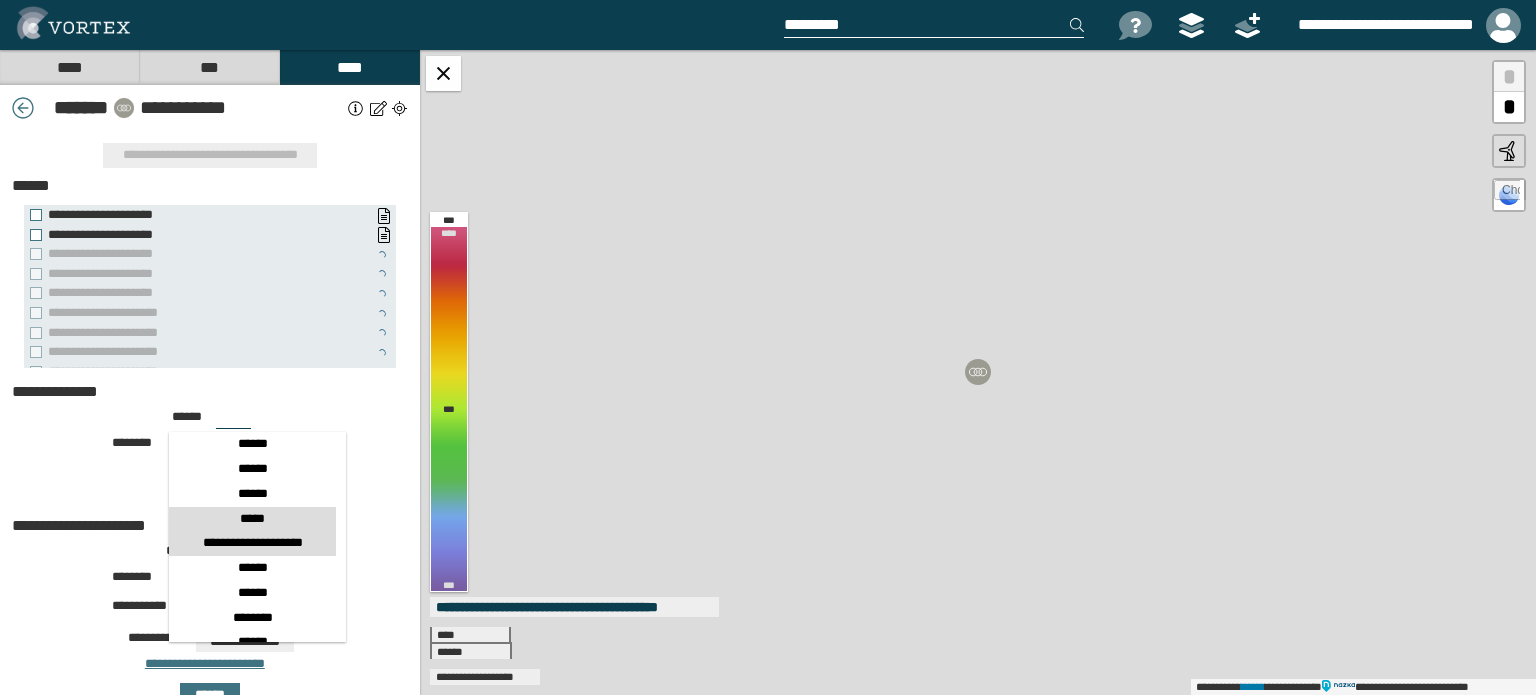 click on "*****" at bounding box center [252, 147] 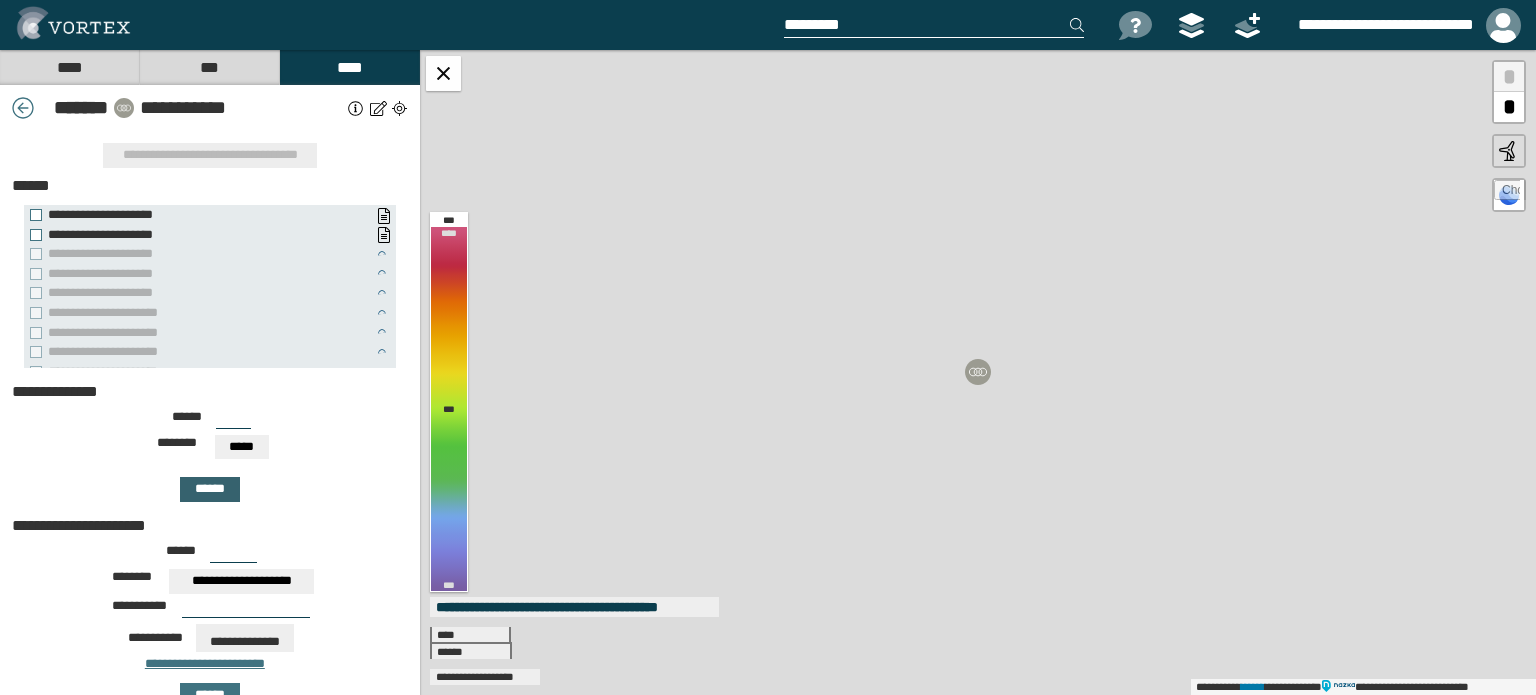 click on "******" at bounding box center (210, 489) 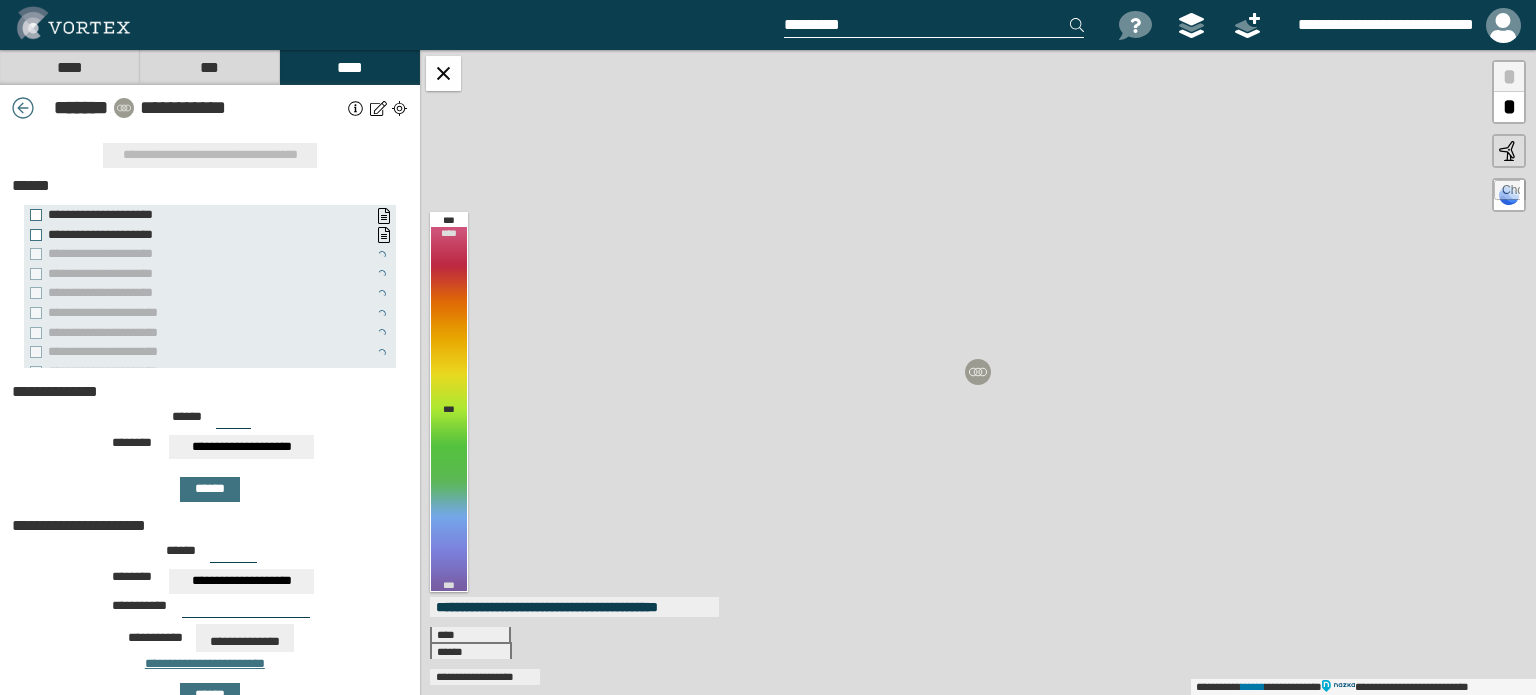 drag, startPoint x: 229, startPoint y: 419, endPoint x: 190, endPoint y: 415, distance: 39.20459 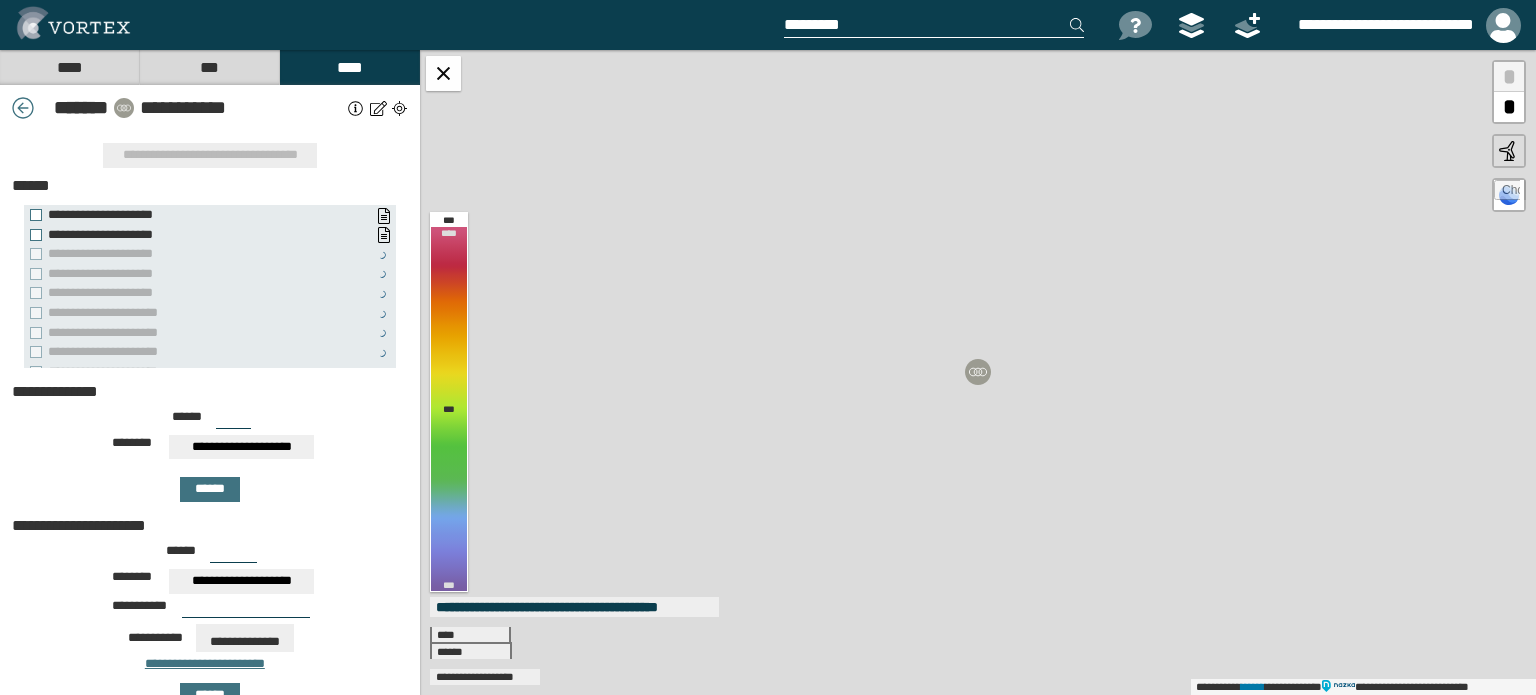 click on "****** ***" at bounding box center [210, 423] 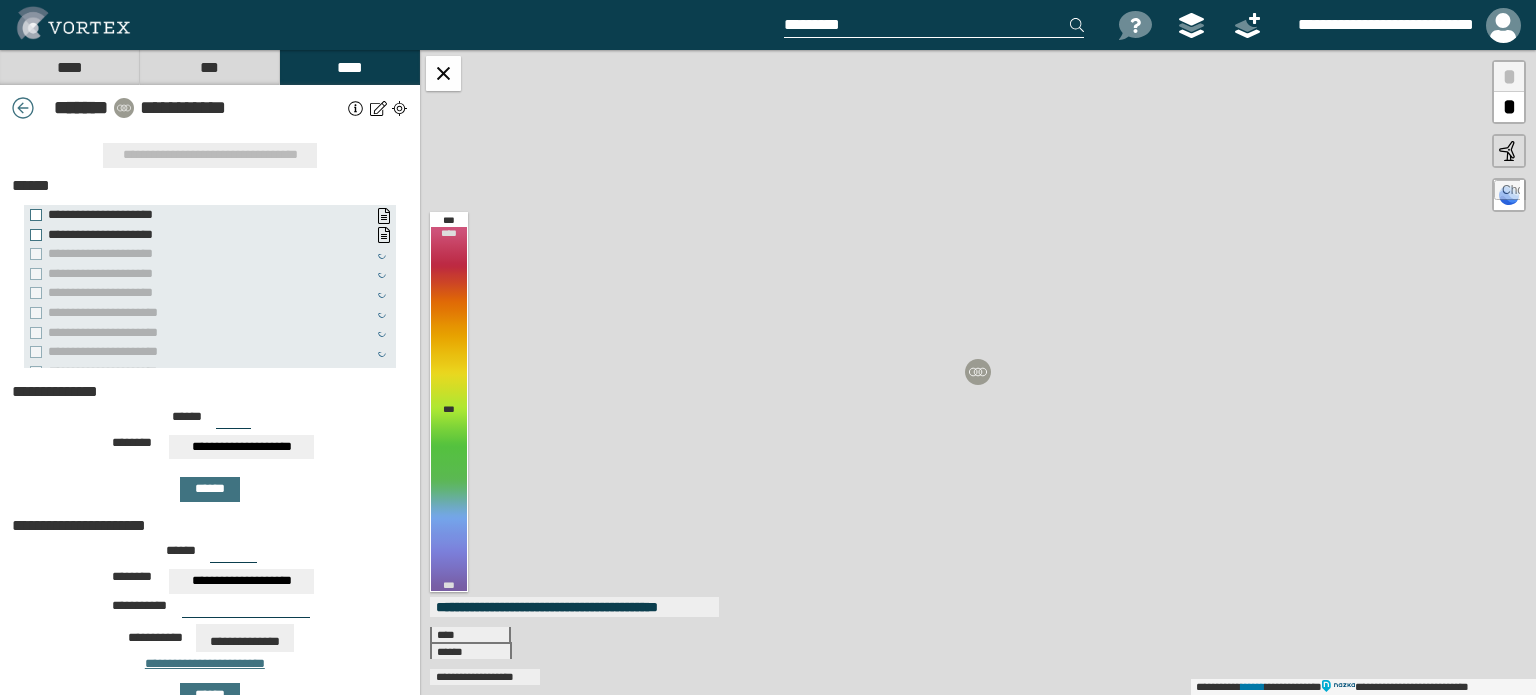 click on "**********" at bounding box center [241, 447] 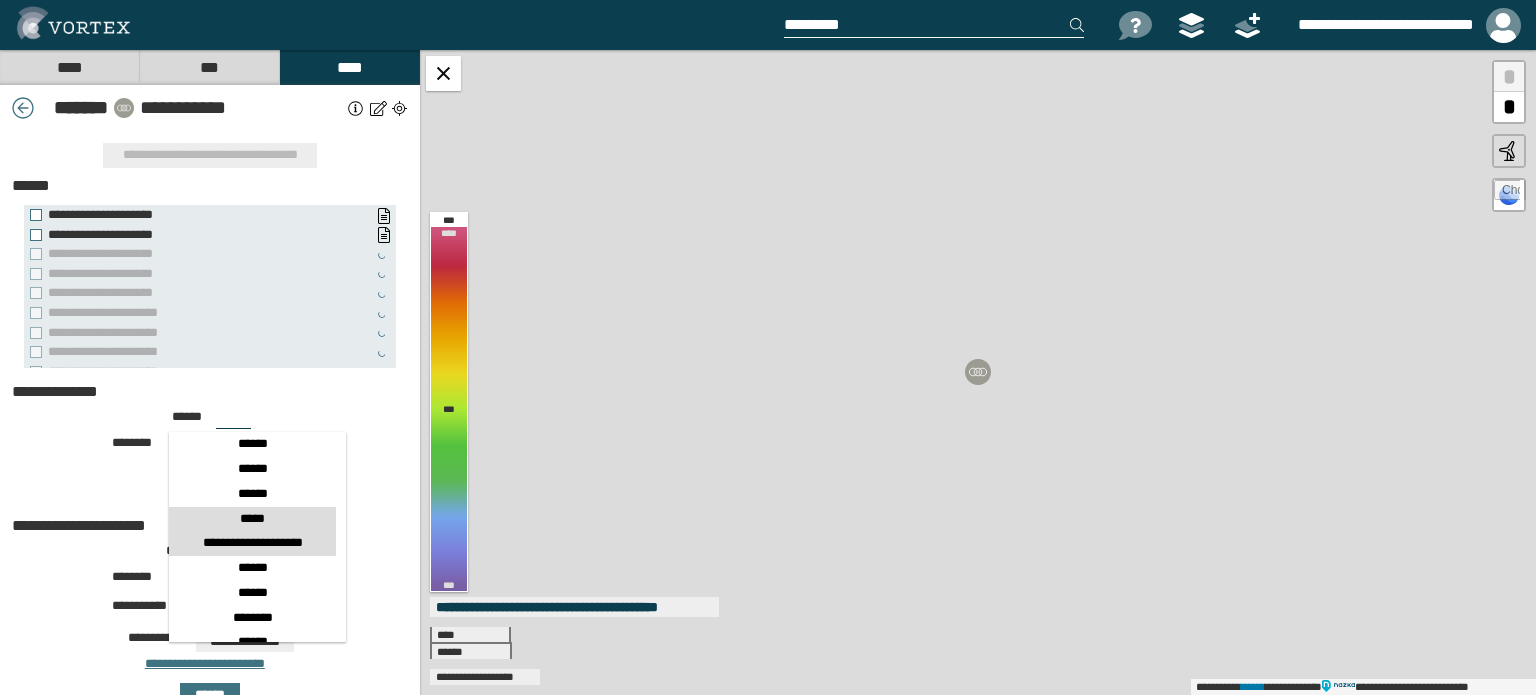 click on "*****" at bounding box center [252, 147] 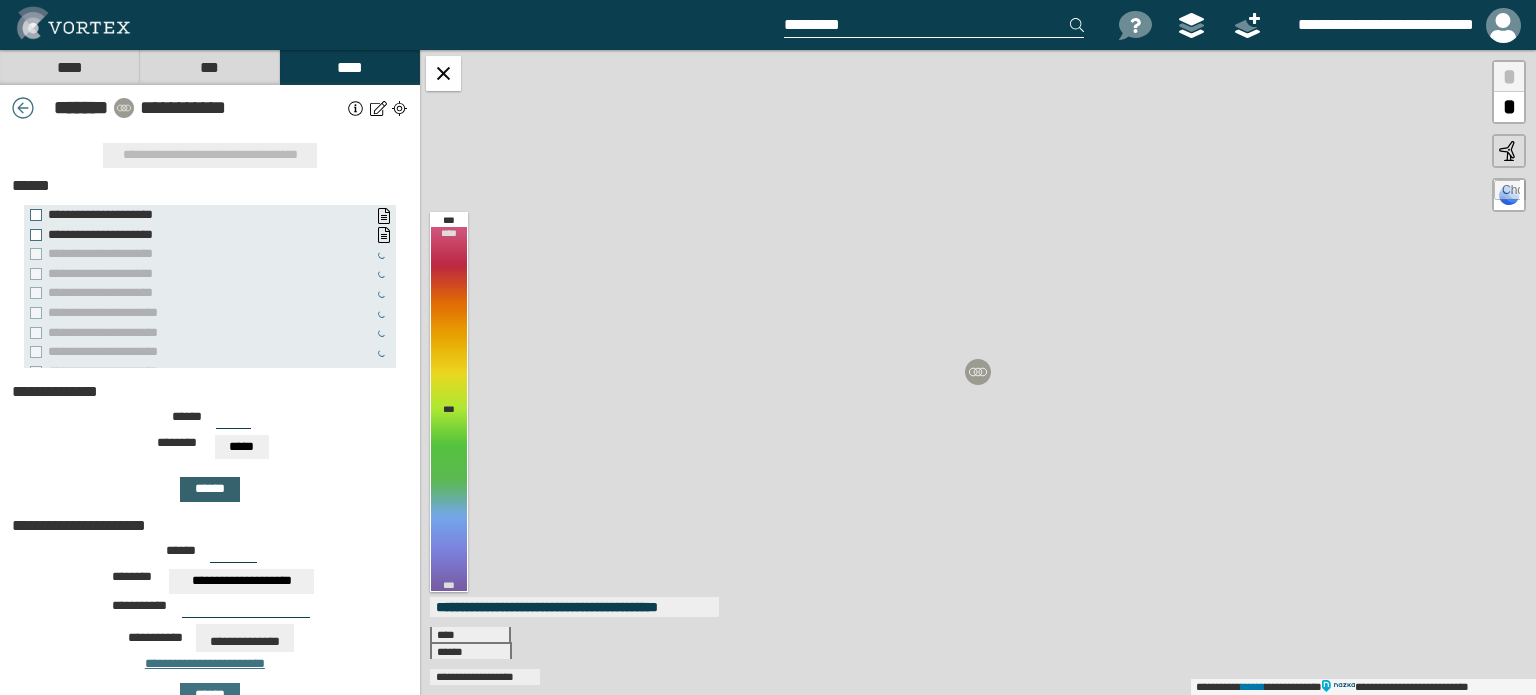 click on "******" at bounding box center [210, 489] 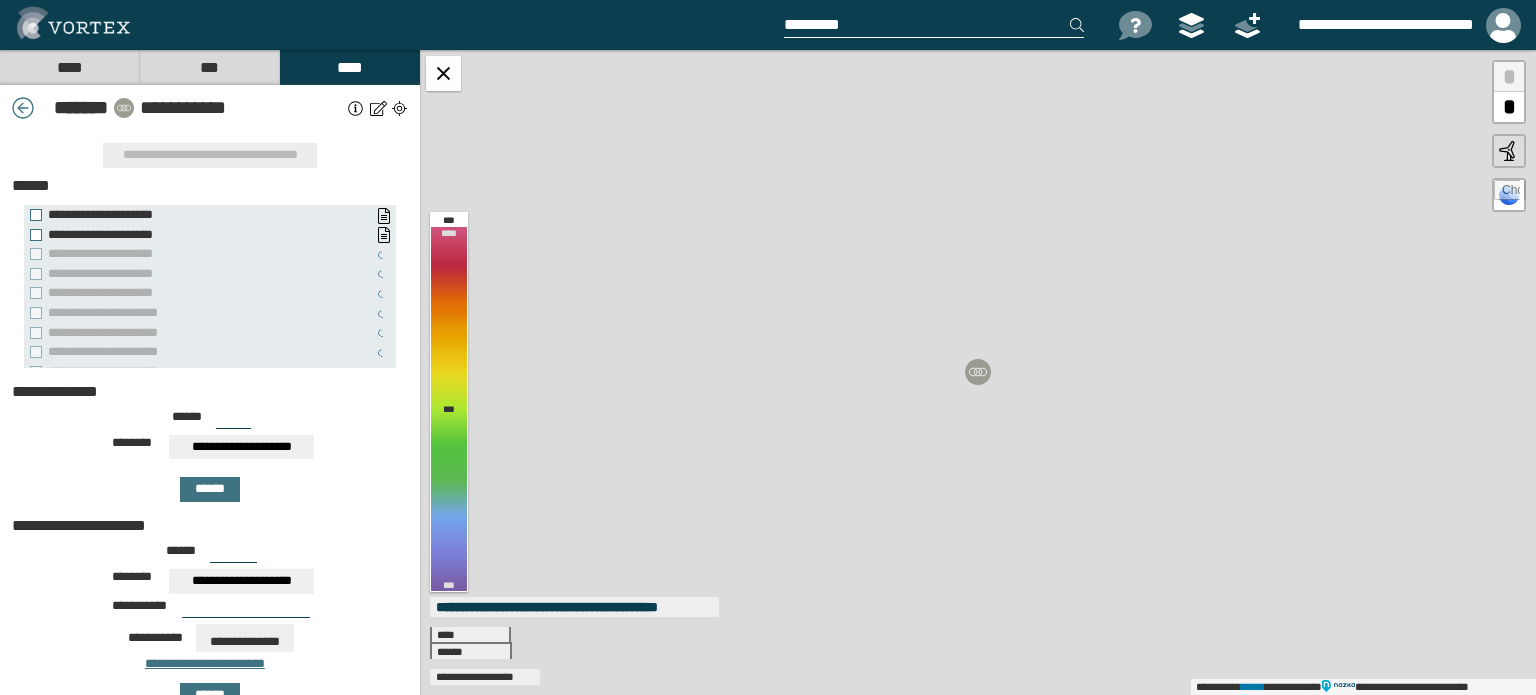 click on "***" at bounding box center (233, 421) 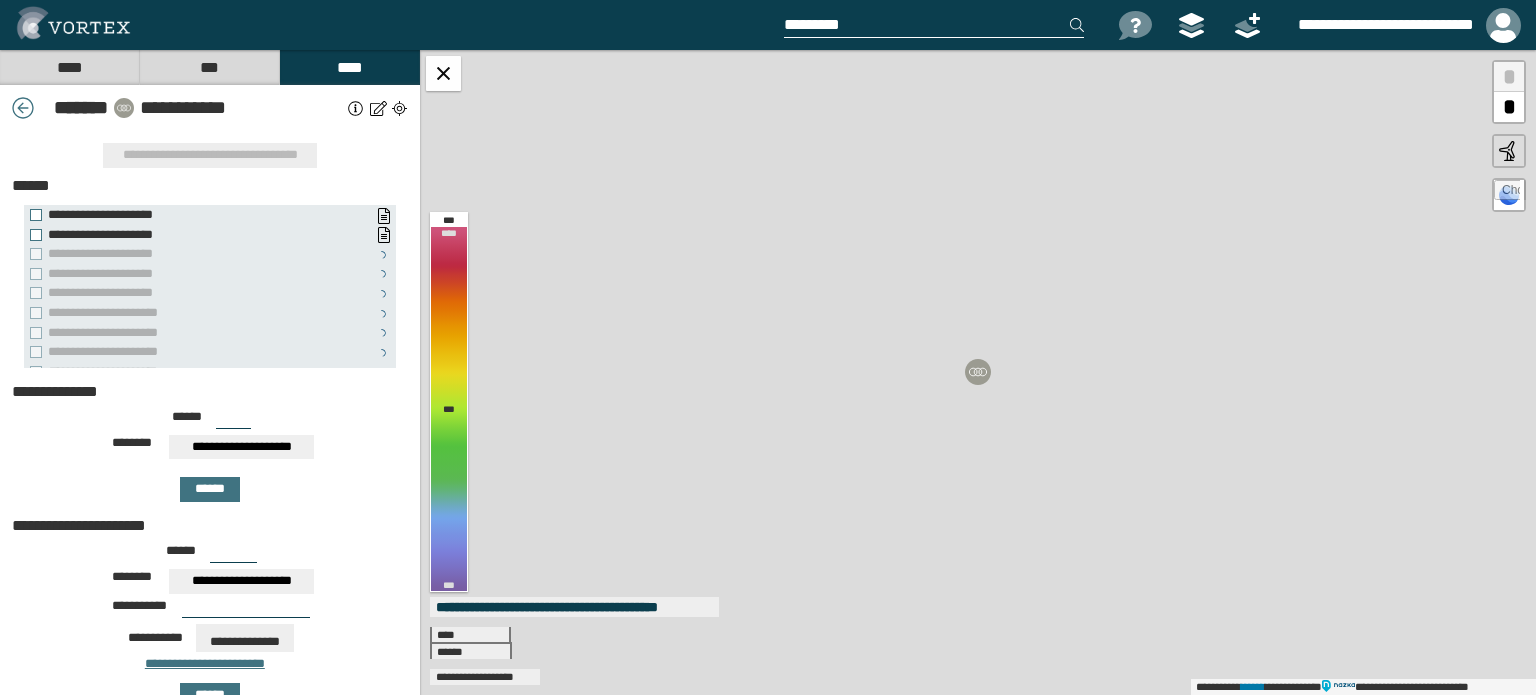 type on "***" 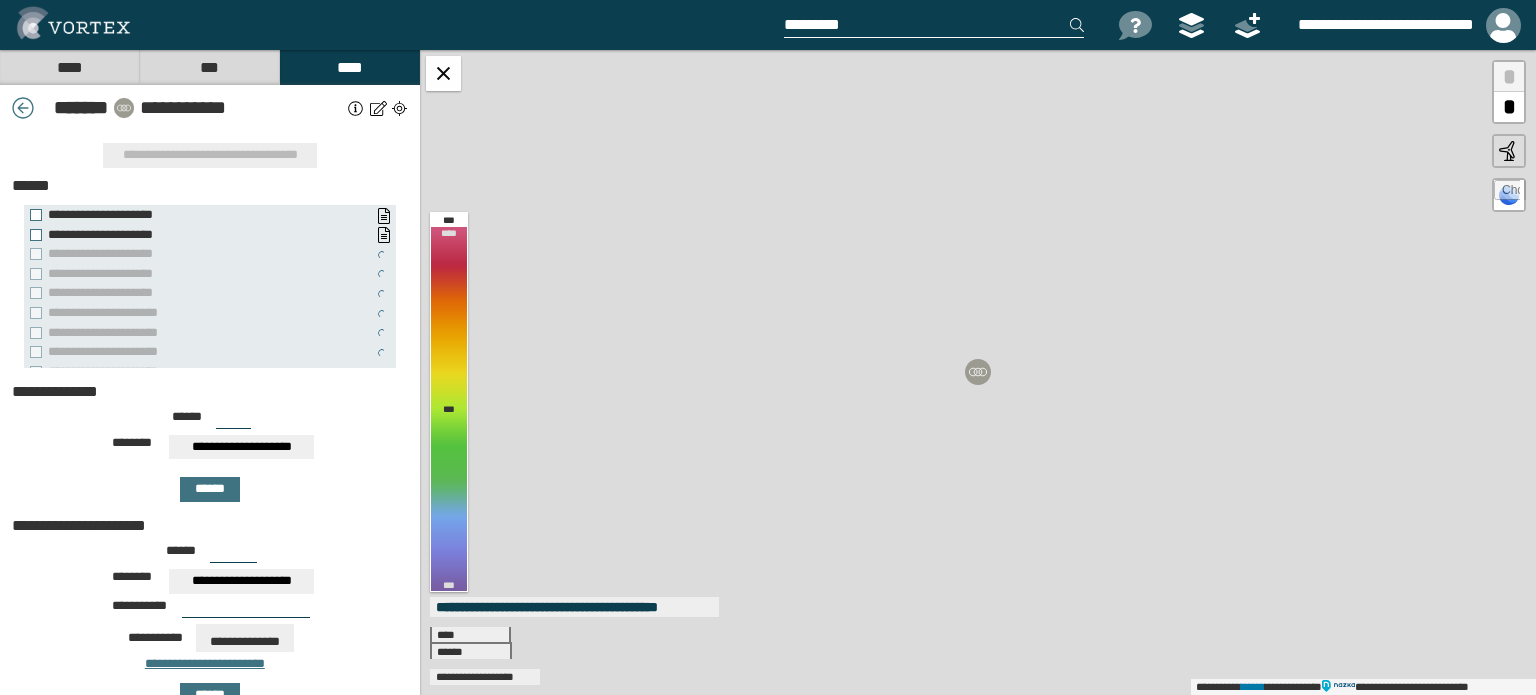 click on "**********" at bounding box center (241, 447) 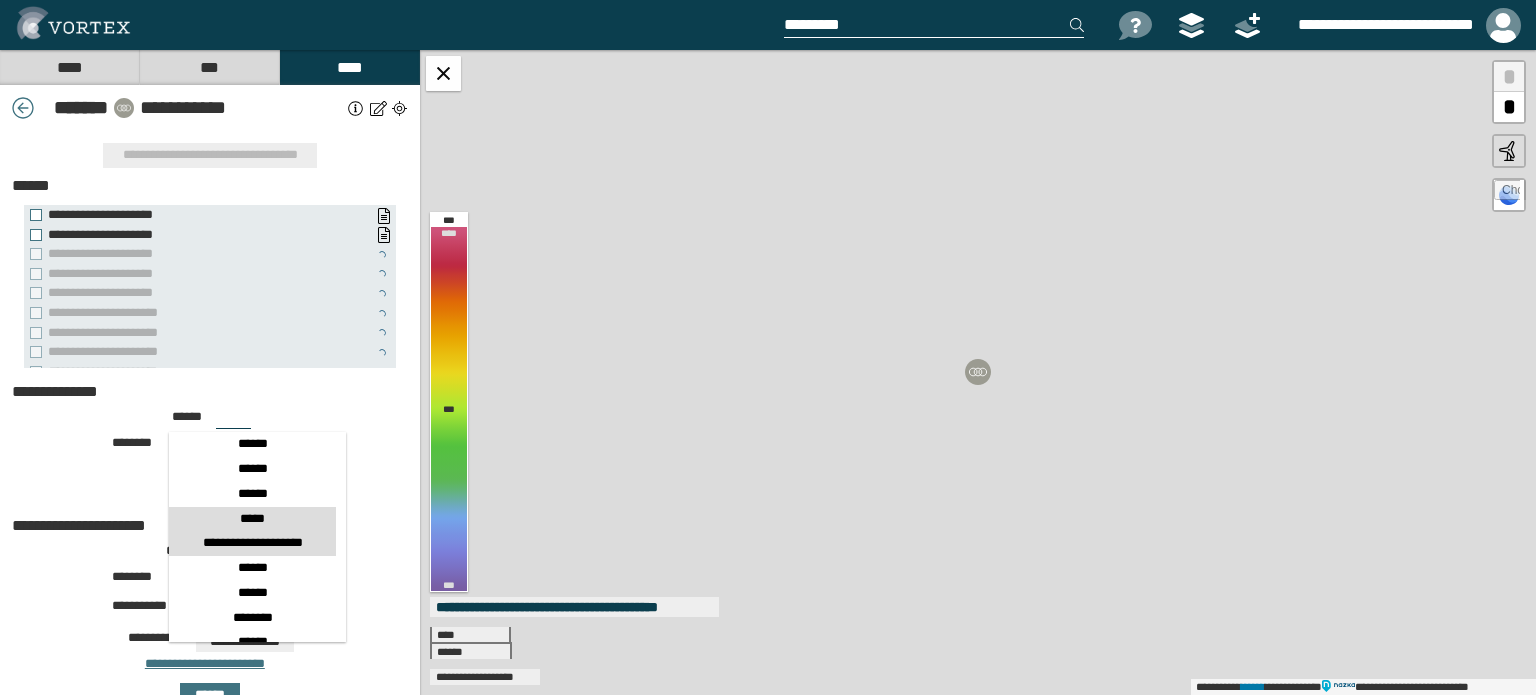 click on "*****" at bounding box center [252, 147] 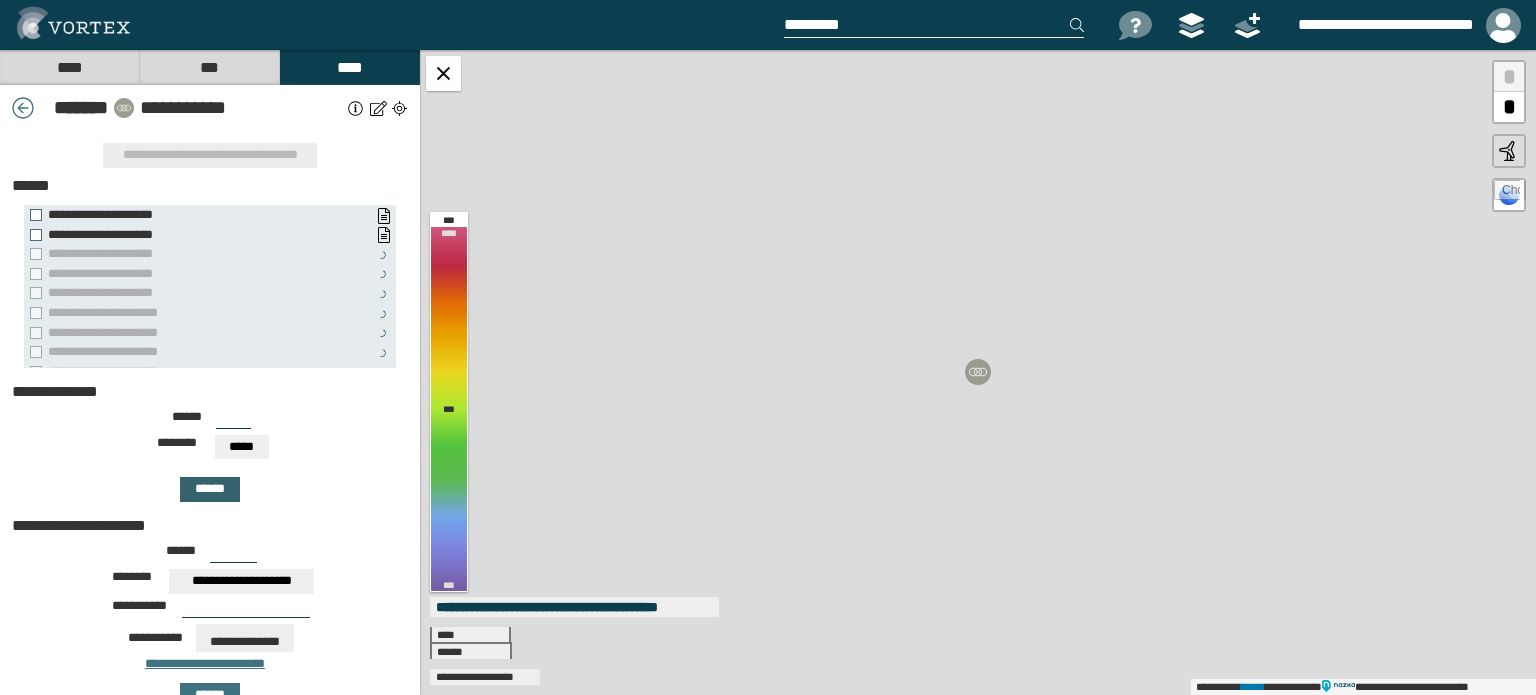 click on "******" at bounding box center [210, 489] 